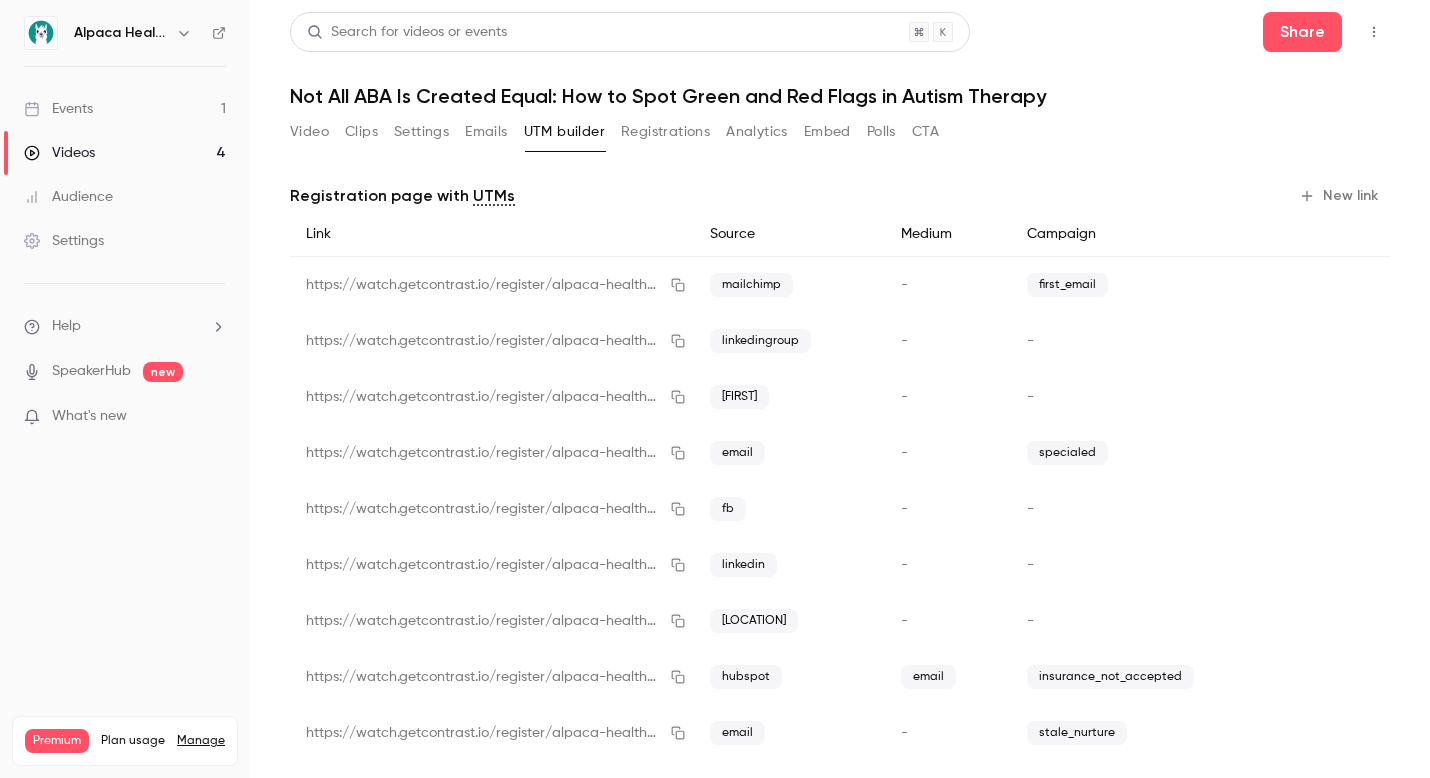 scroll, scrollTop: 0, scrollLeft: 0, axis: both 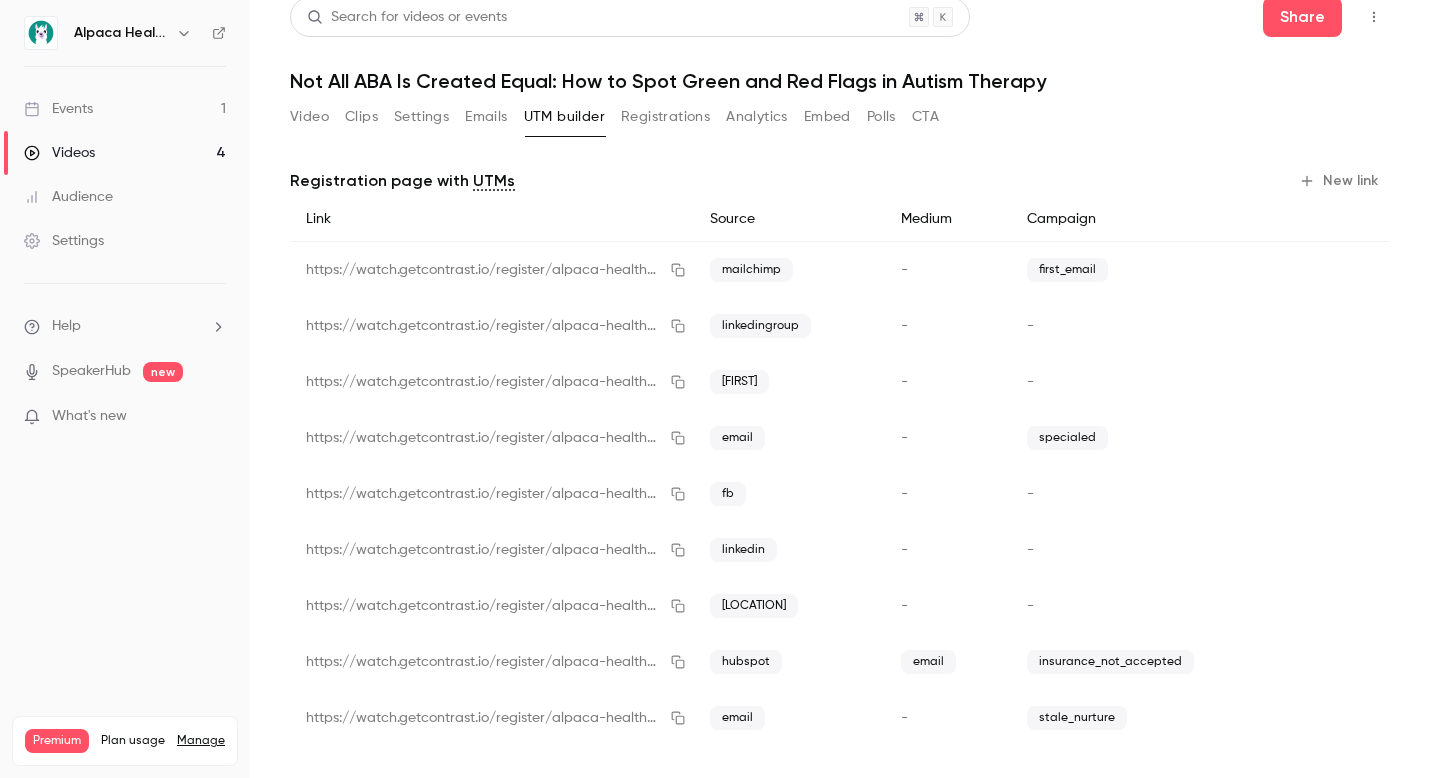 click on "Videos 4" at bounding box center (125, 153) 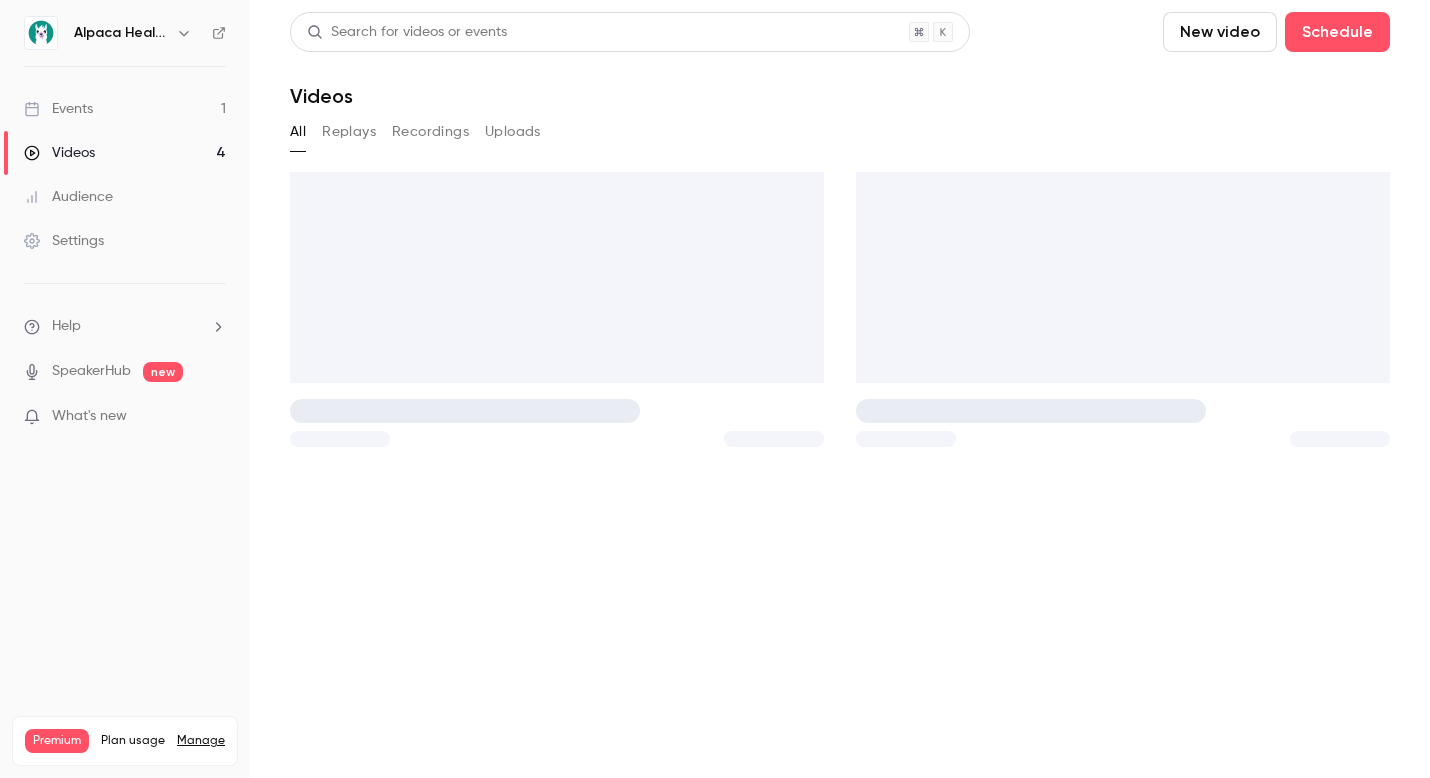 scroll, scrollTop: 0, scrollLeft: 0, axis: both 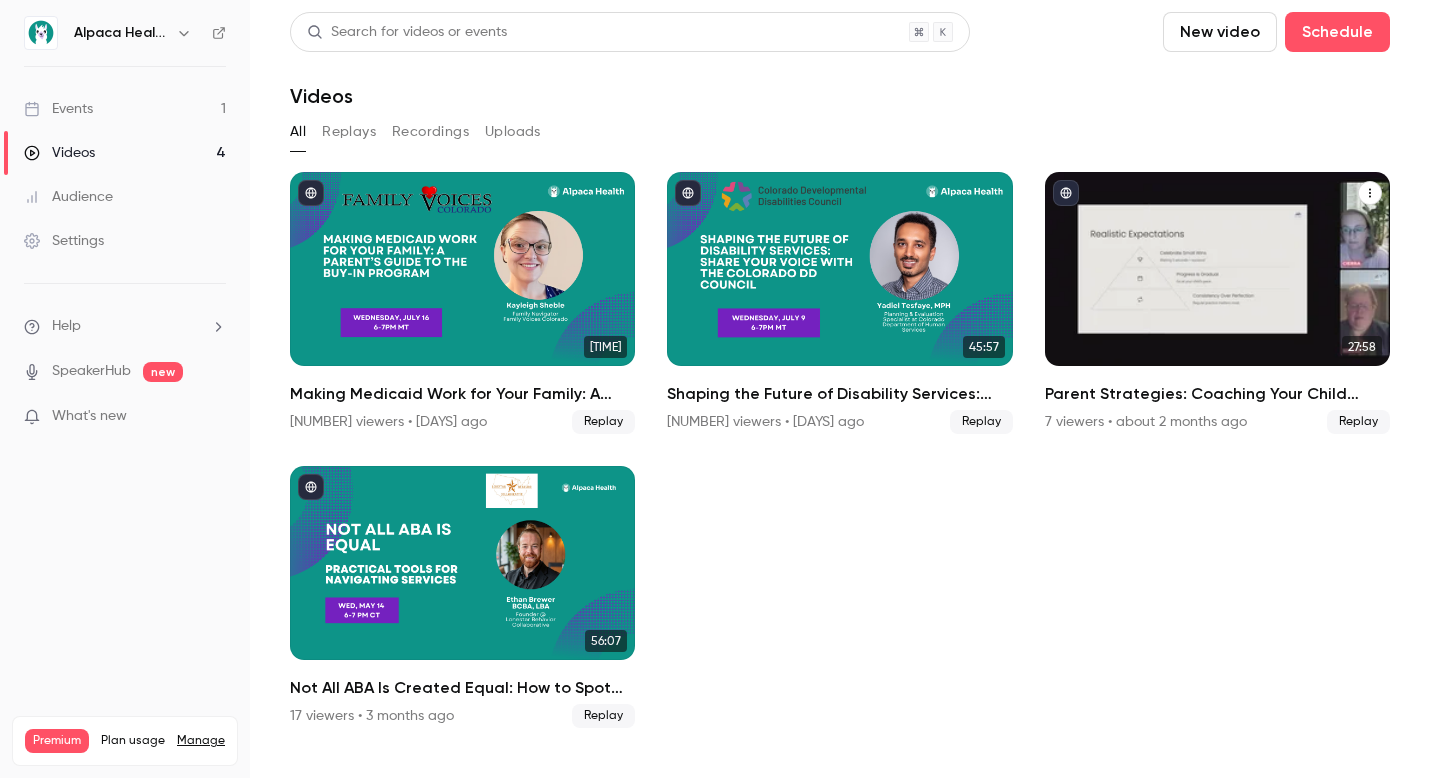 click at bounding box center [1217, 269] 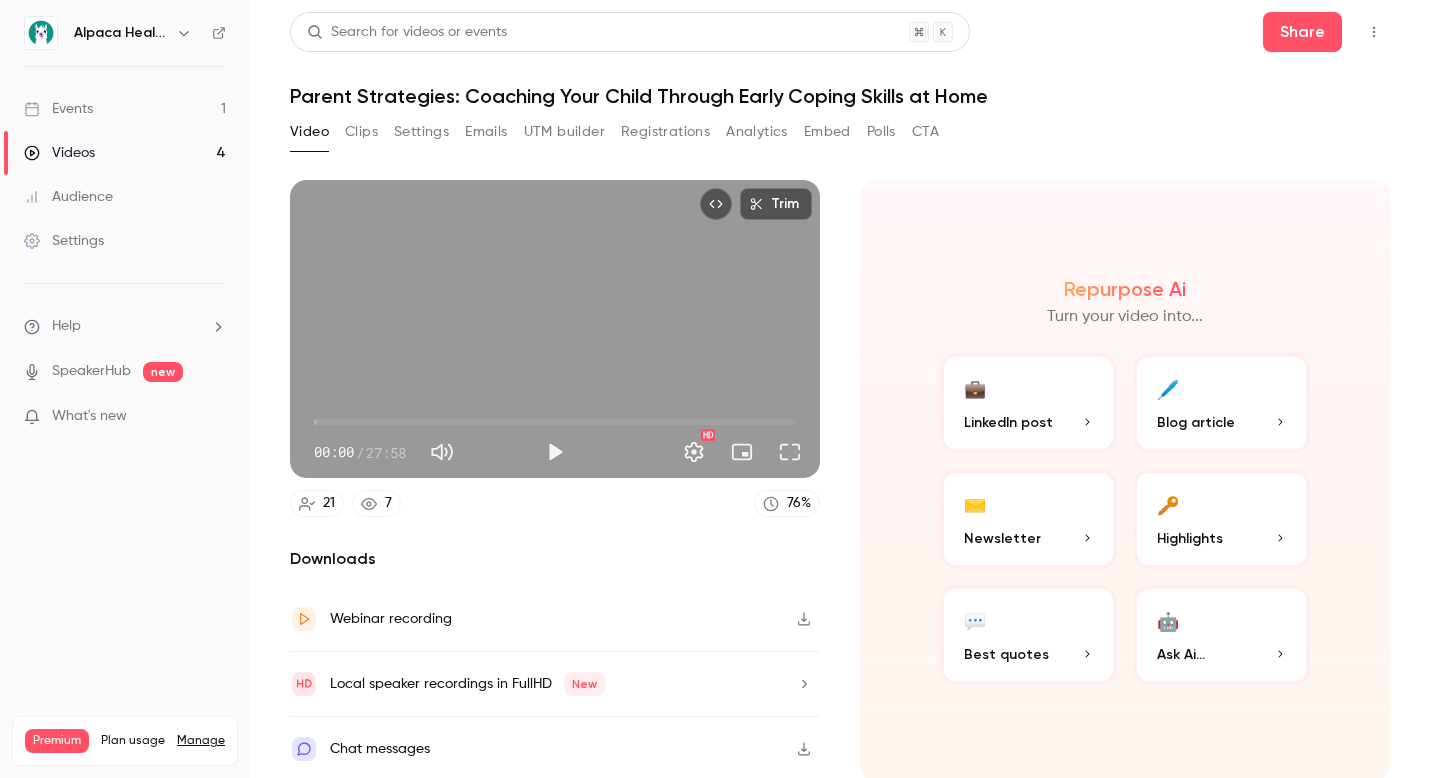 click on "Registrations" at bounding box center (665, 132) 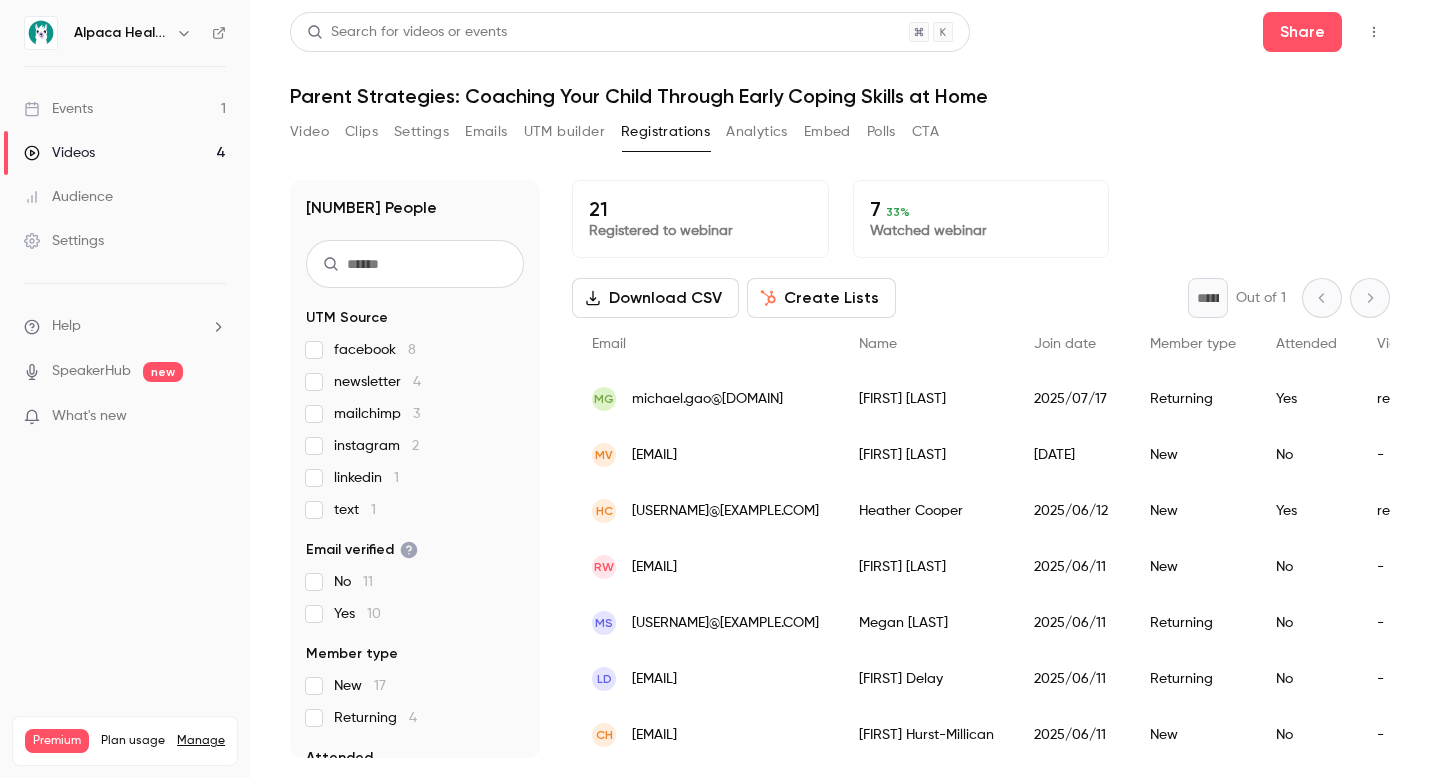 click on "UTM builder" at bounding box center (564, 132) 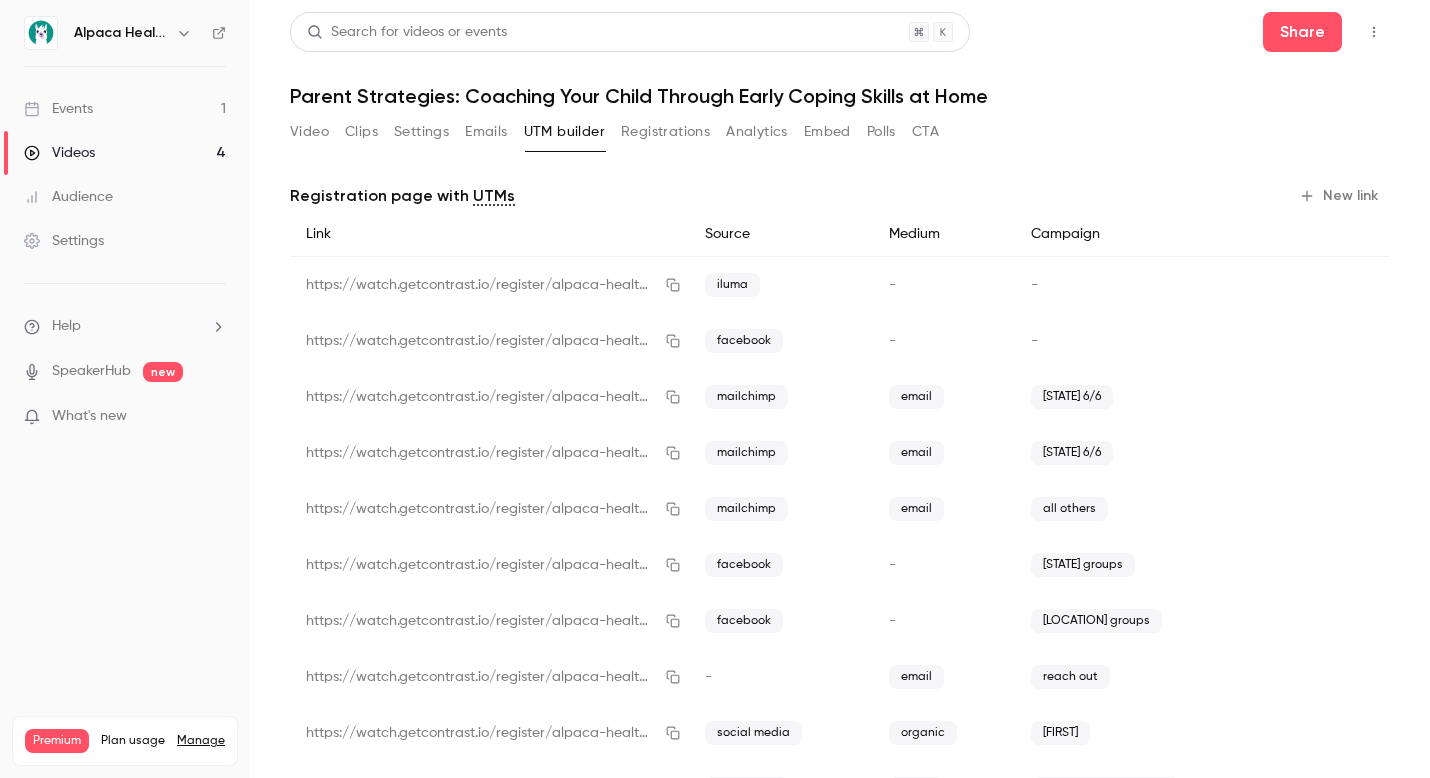 click on "Emails" at bounding box center [486, 132] 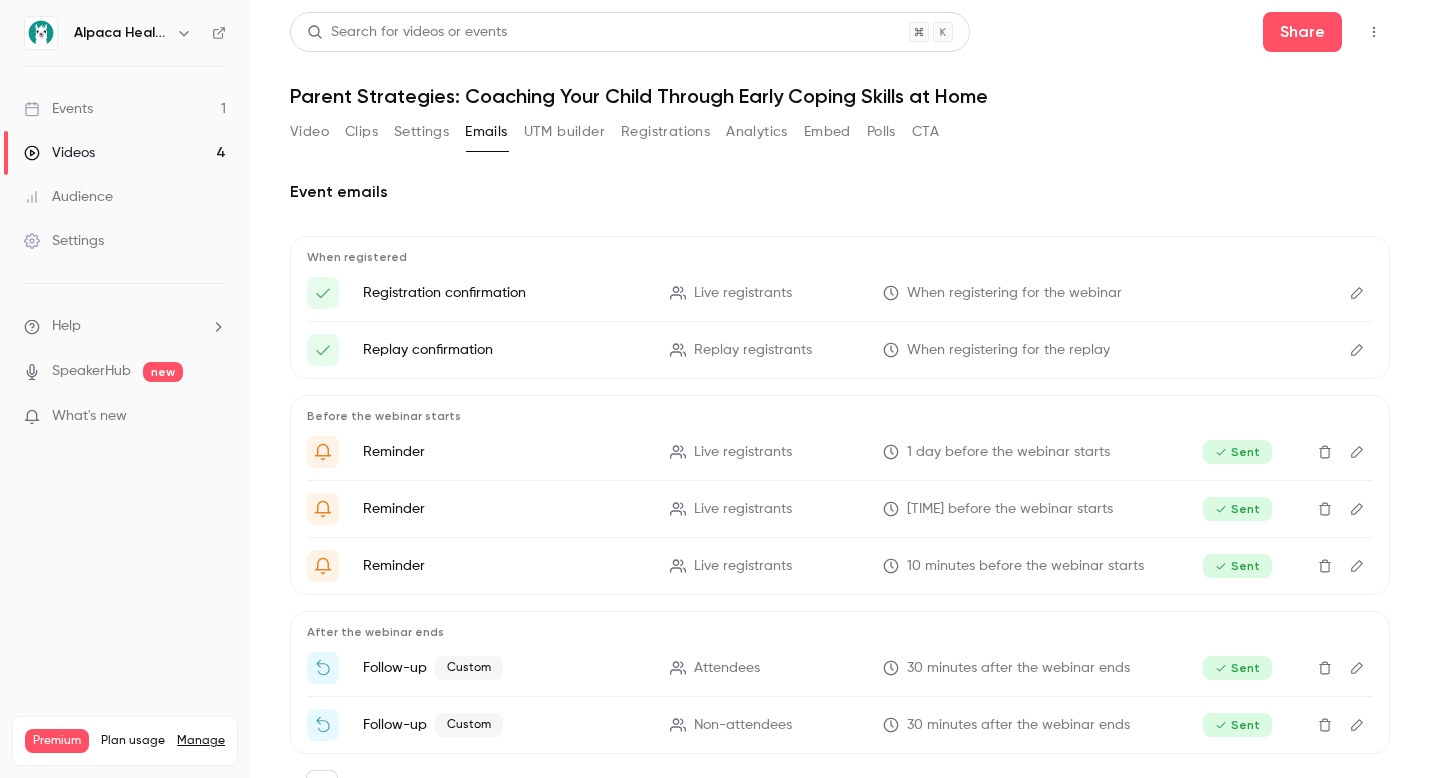 click on "Settings" at bounding box center (421, 132) 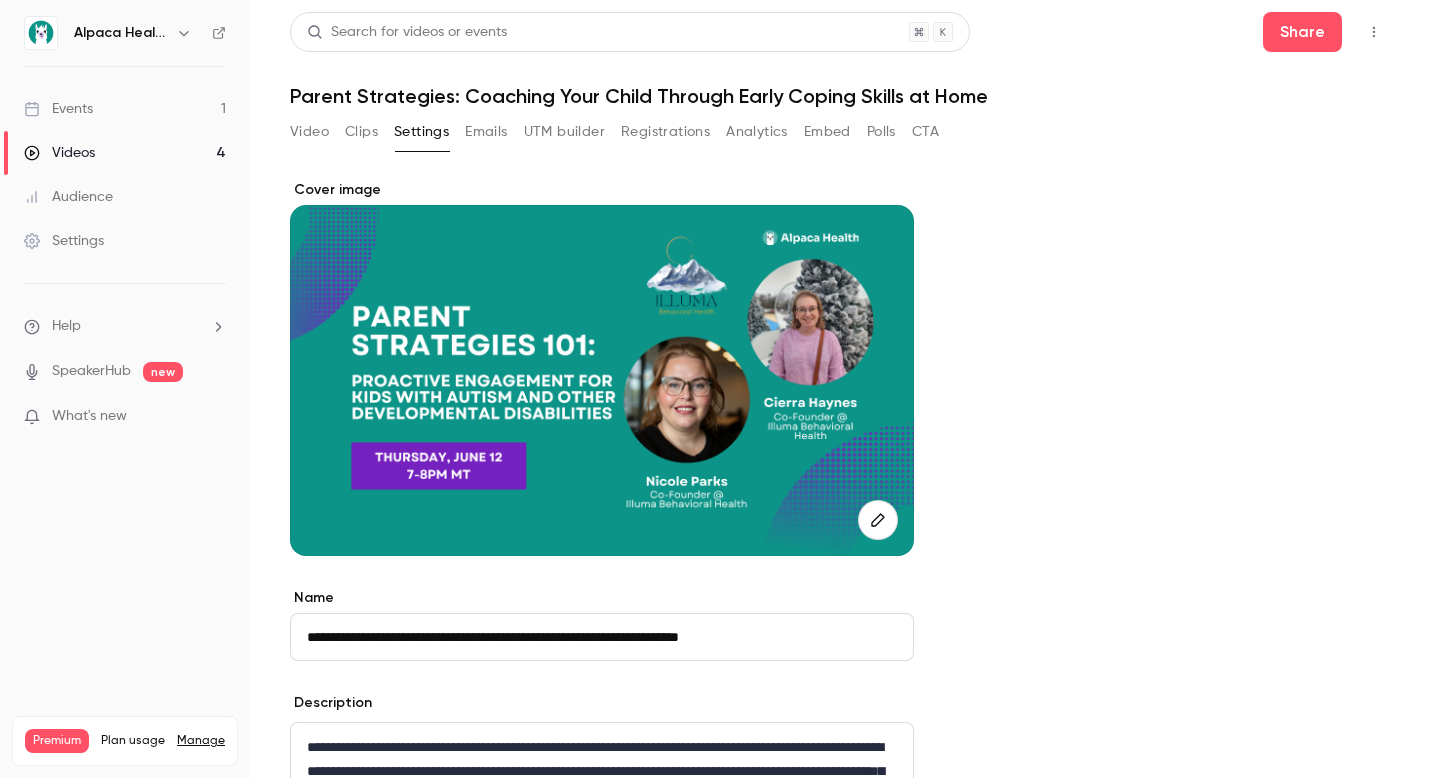 click on "Analytics" at bounding box center (757, 132) 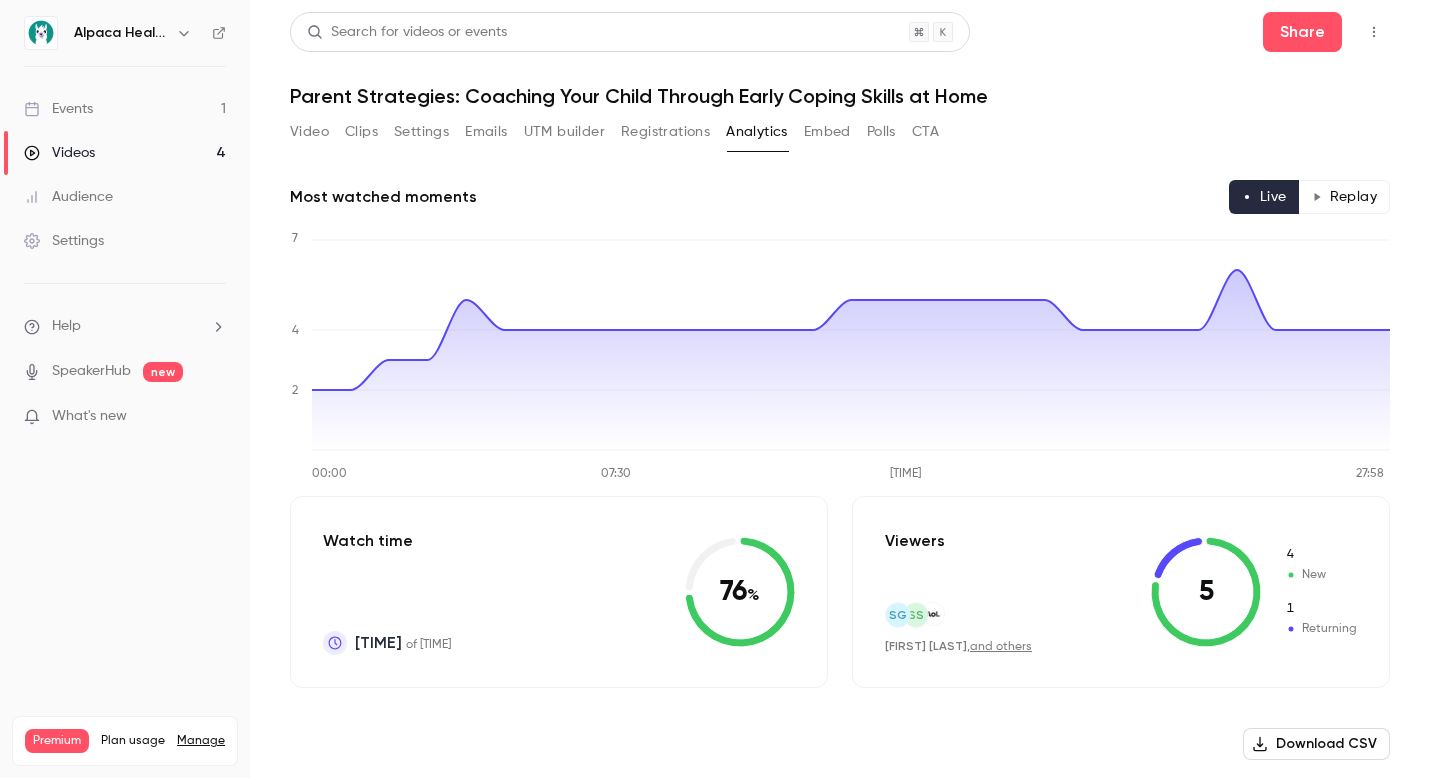 click on "Registrations" at bounding box center (665, 132) 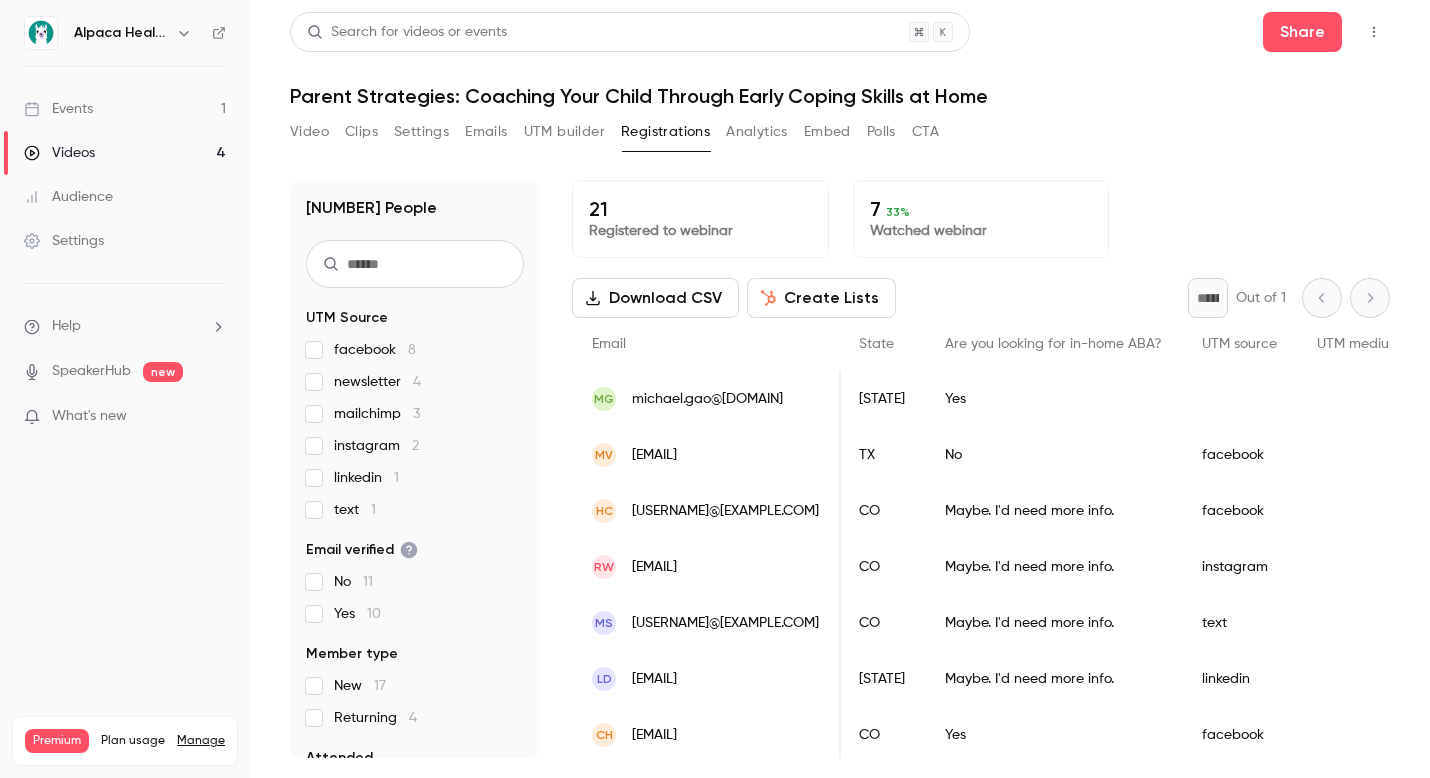 scroll, scrollTop: 0, scrollLeft: 764, axis: horizontal 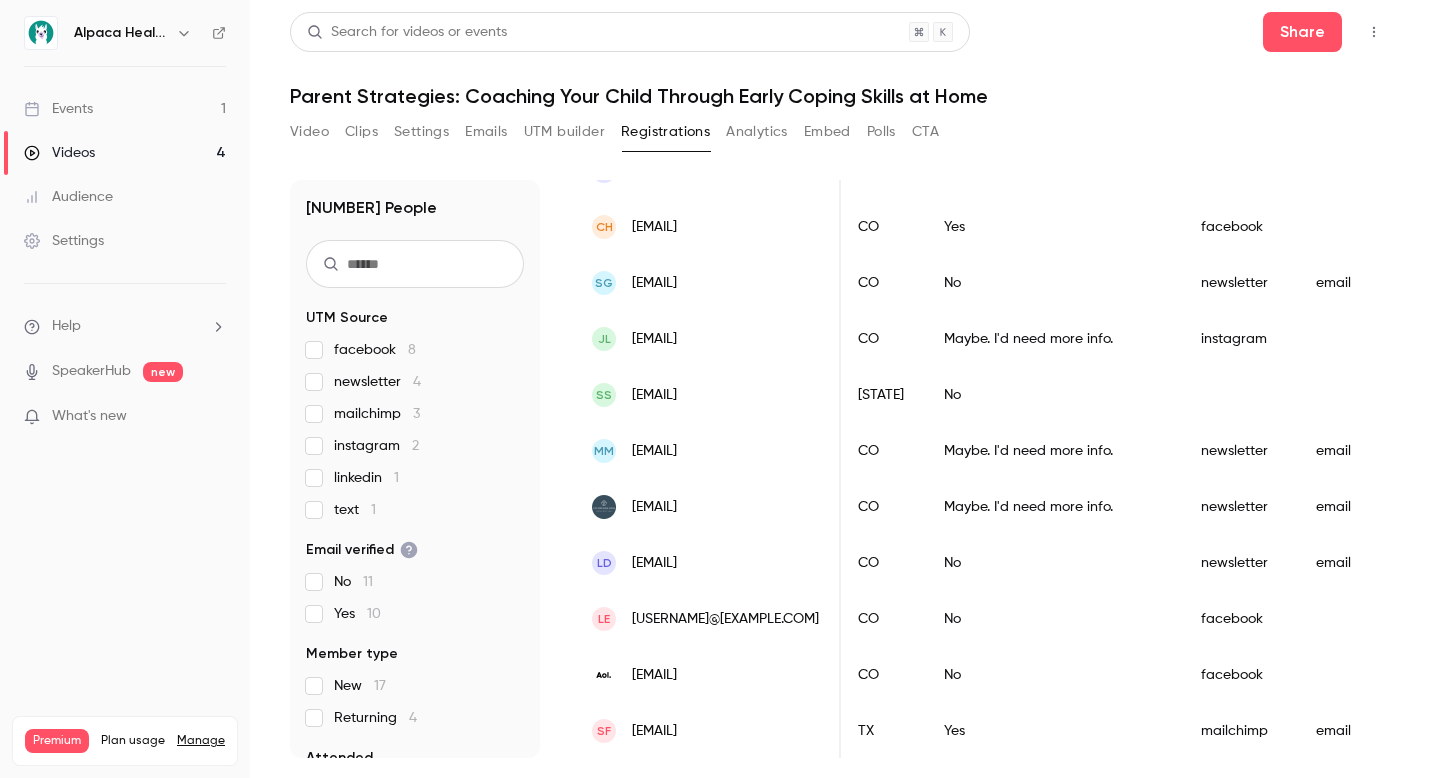 click on "UTM builder" at bounding box center (564, 132) 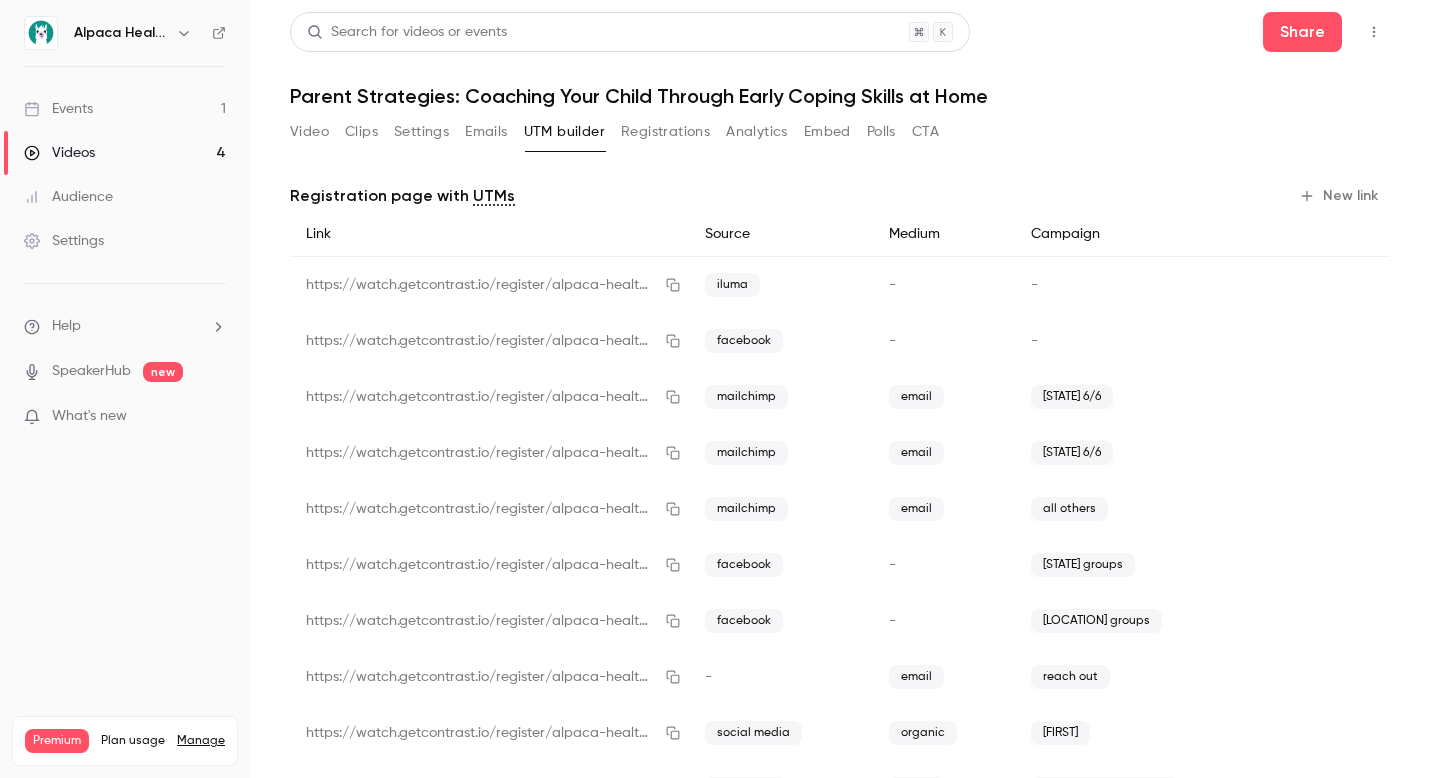 click on "Emails" at bounding box center [486, 132] 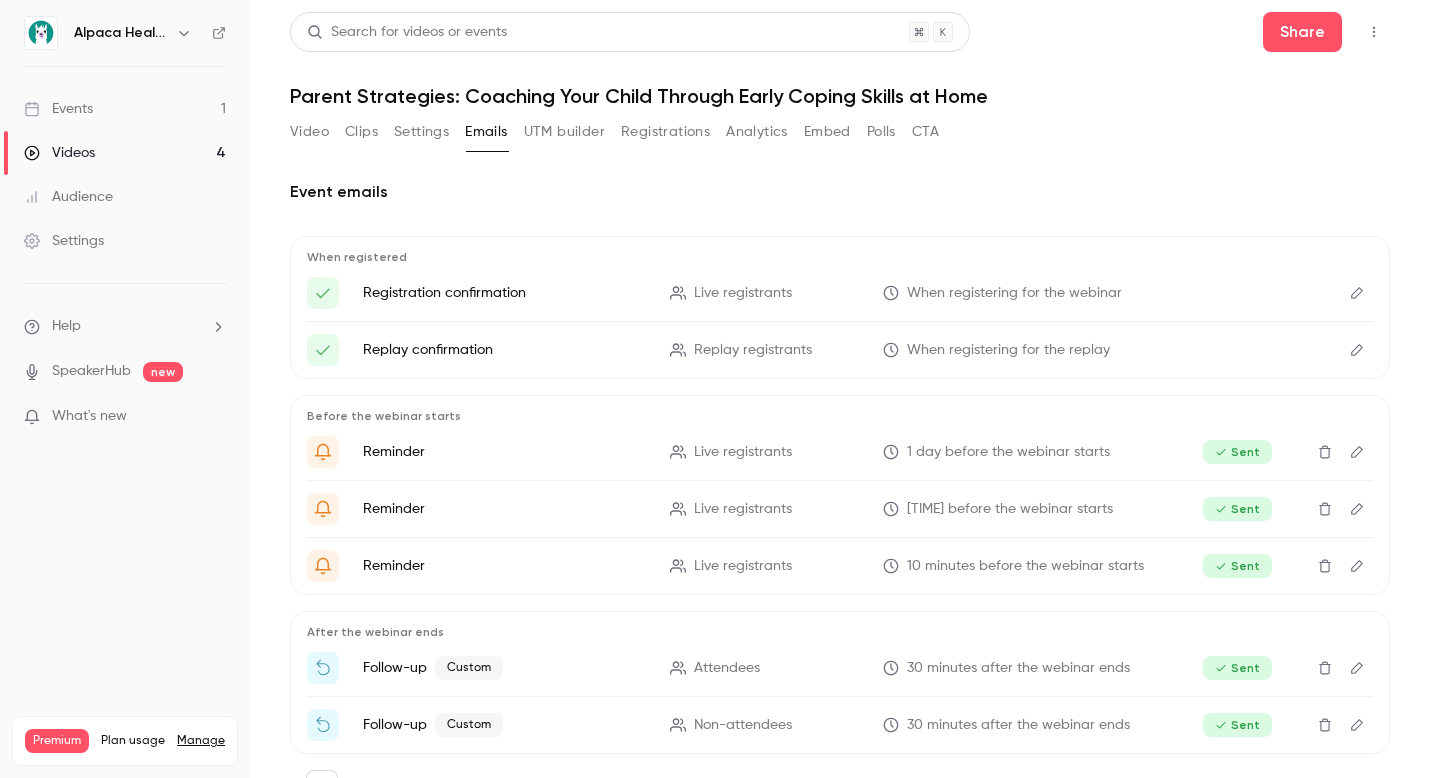 click on "Settings" at bounding box center [421, 132] 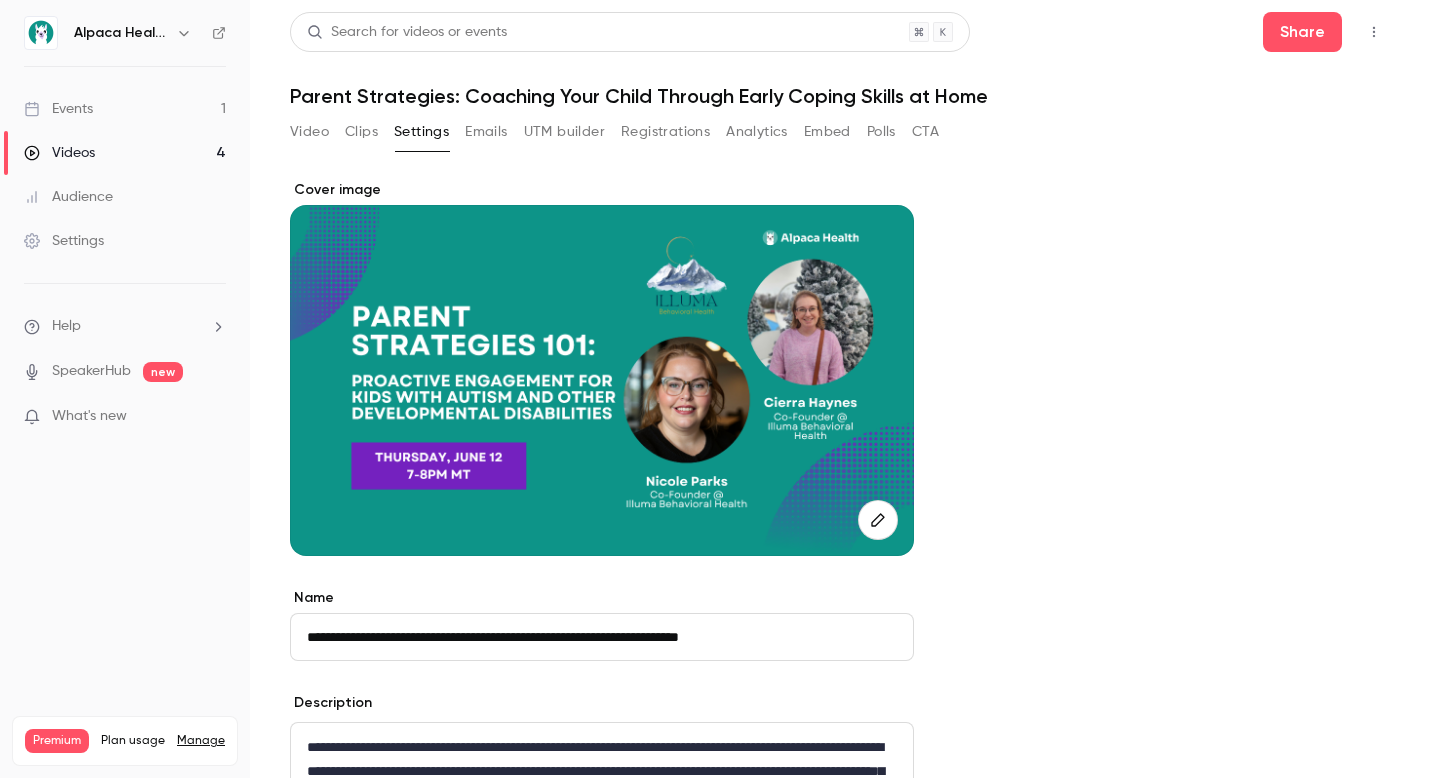 click on "Clips" at bounding box center (361, 132) 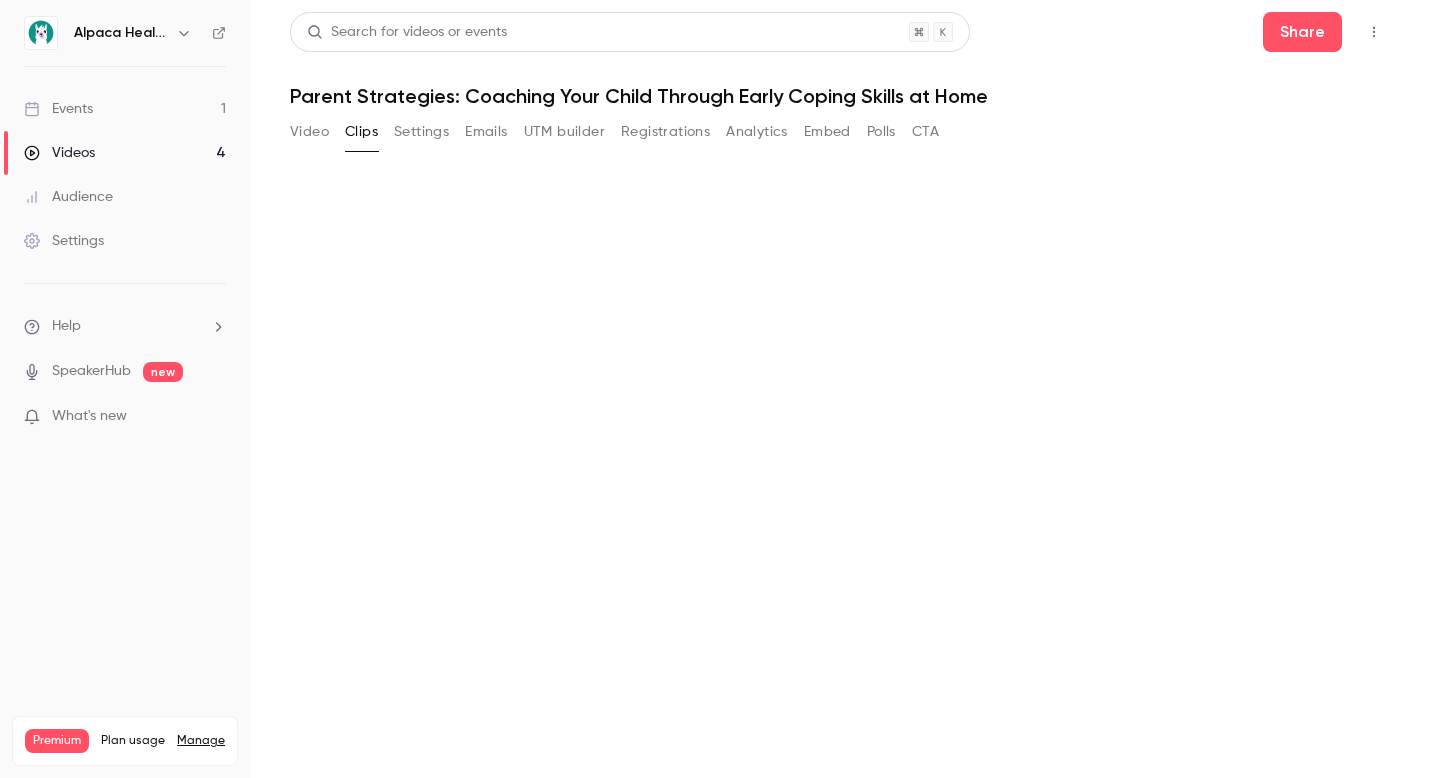 click on "Video" at bounding box center (309, 132) 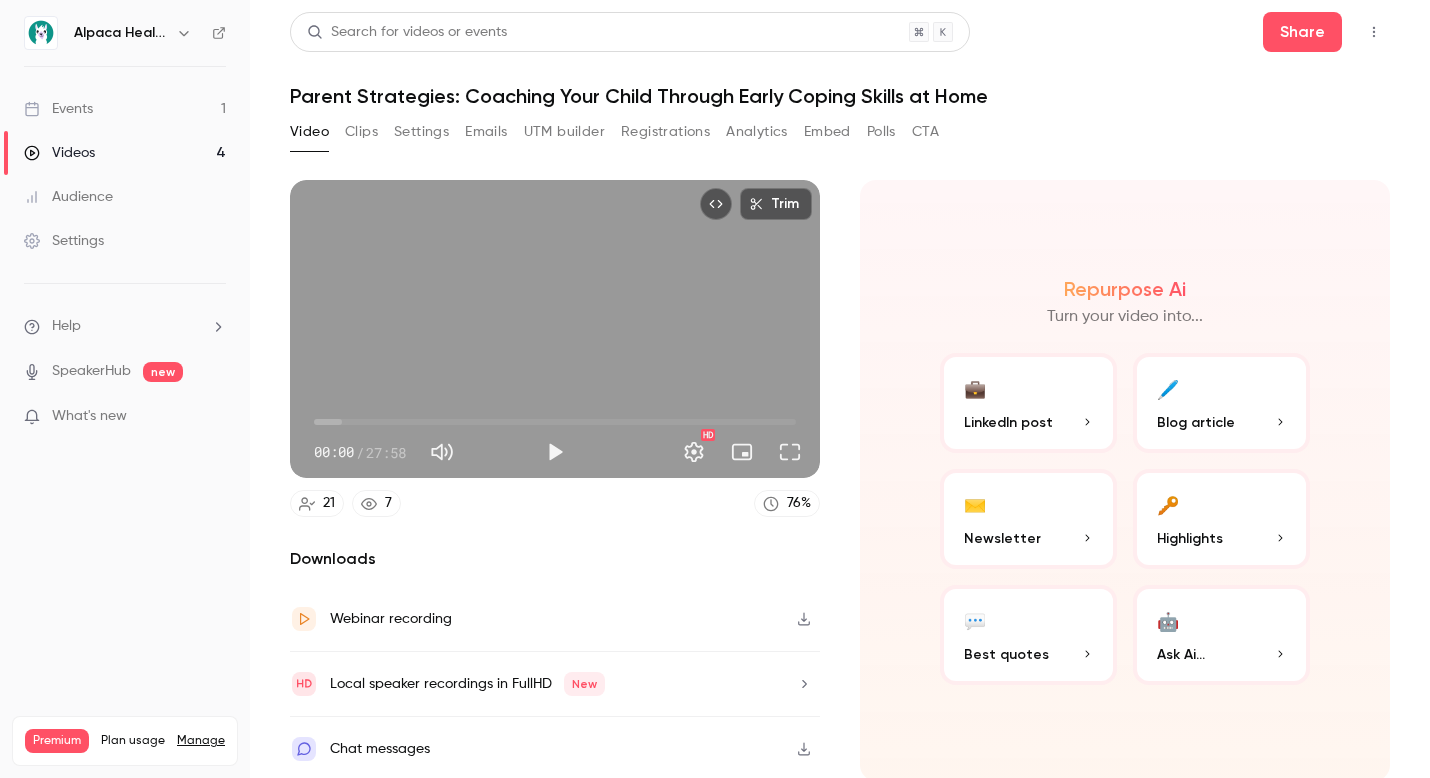 type 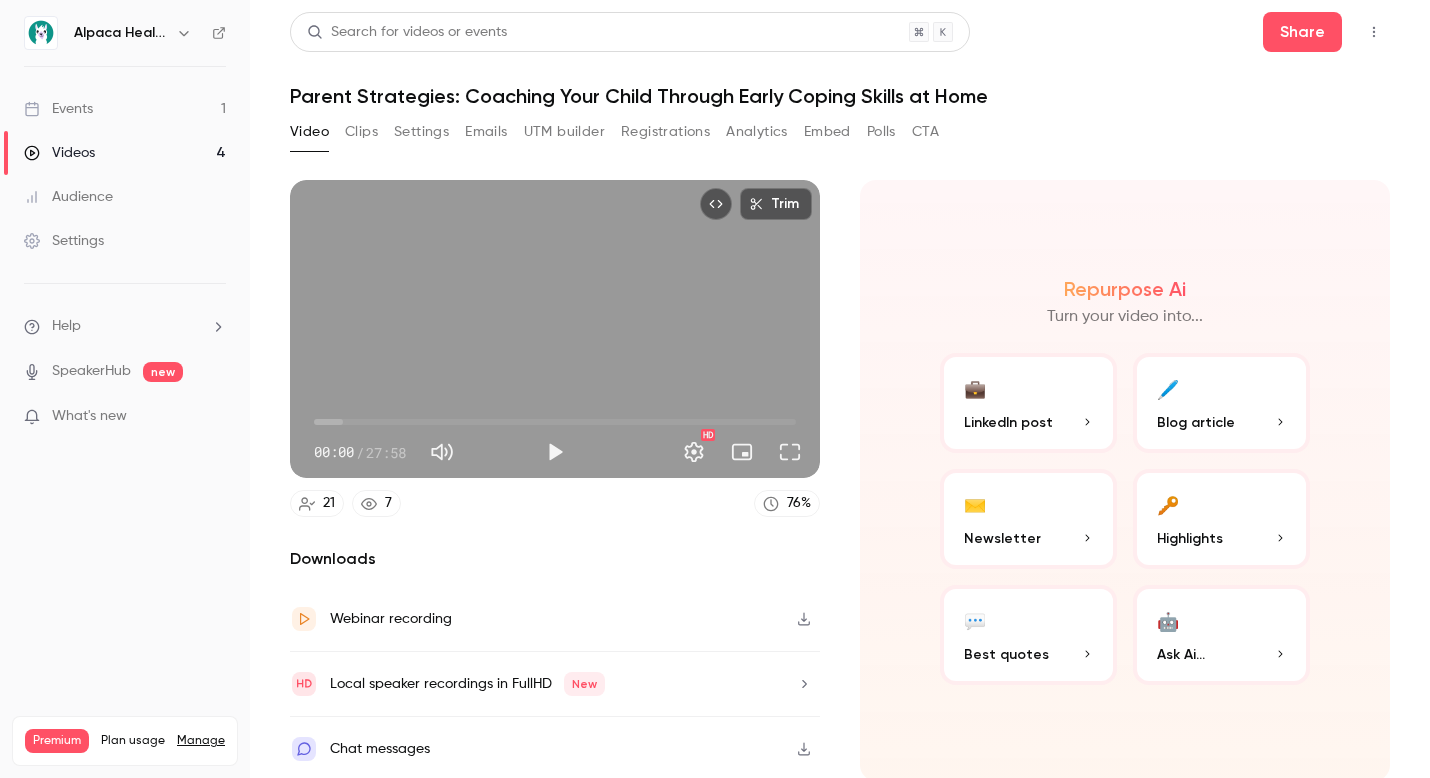 click on "Embed" at bounding box center [827, 132] 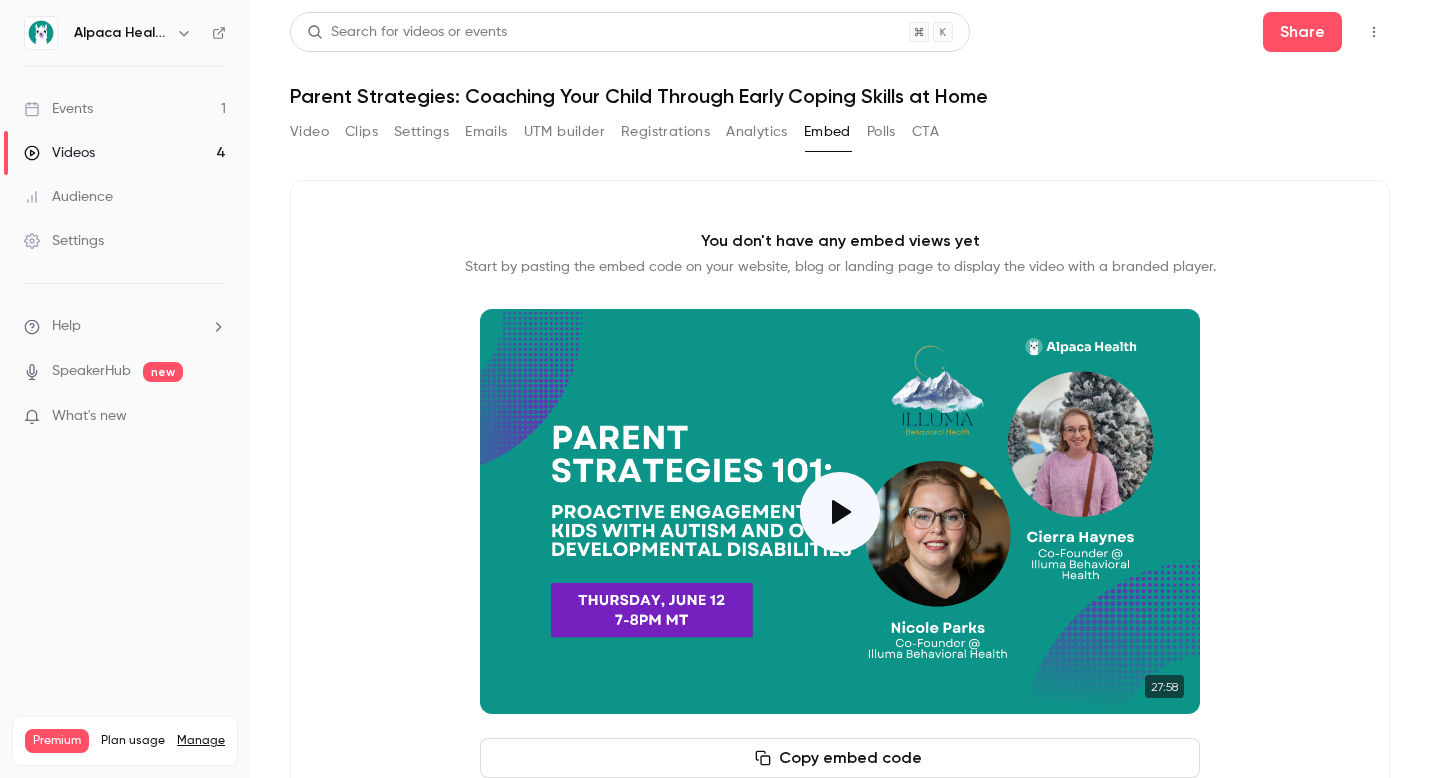 click on "Registrations" at bounding box center (665, 132) 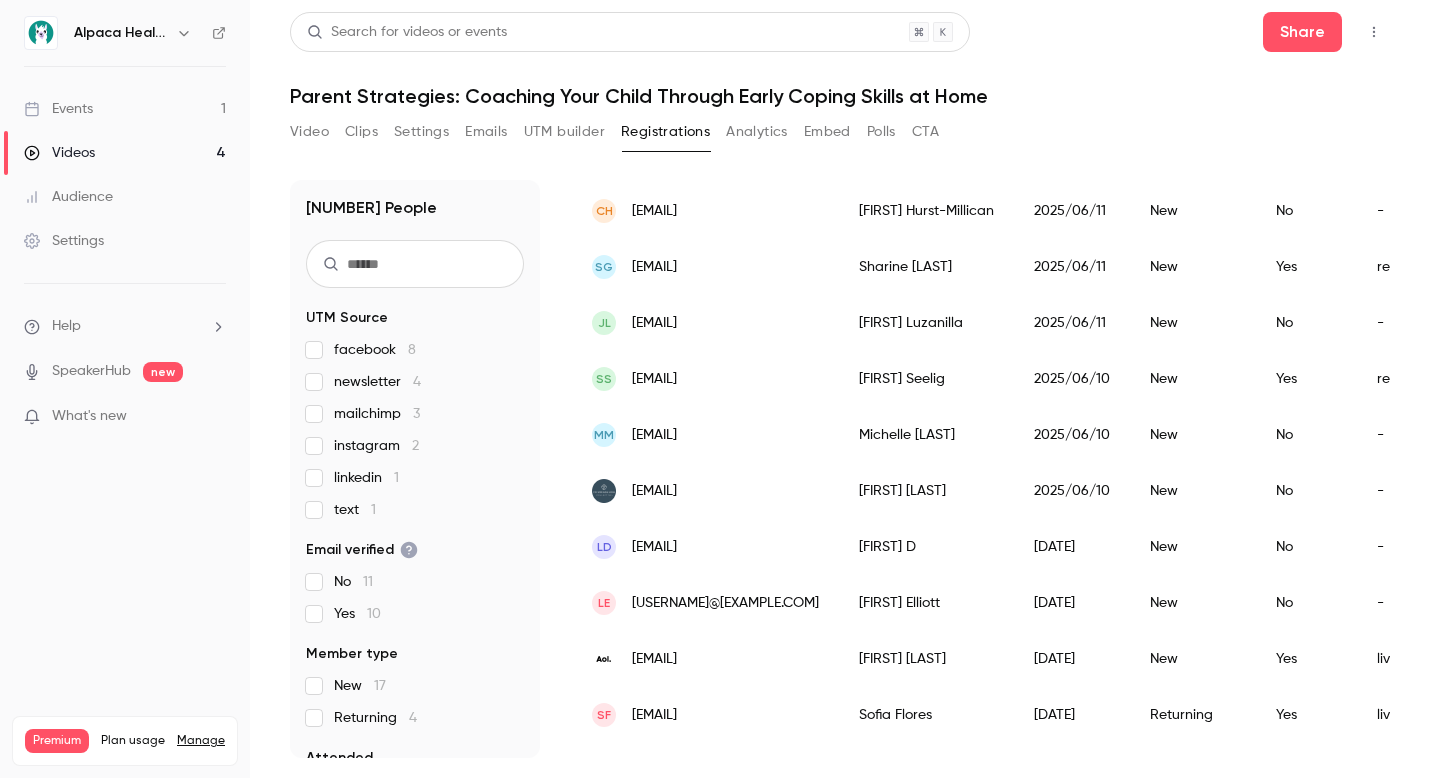 scroll, scrollTop: 0, scrollLeft: 0, axis: both 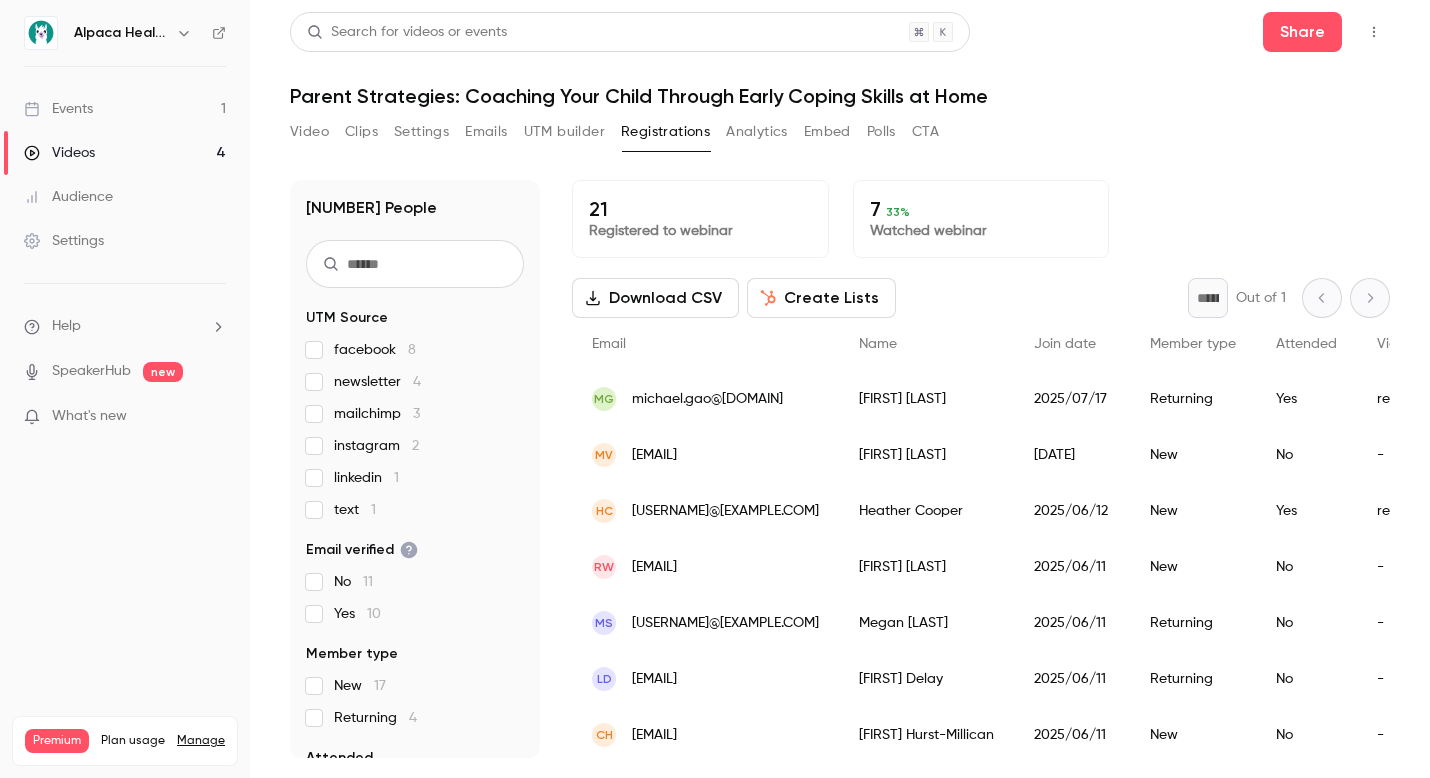 click on "UTM builder" at bounding box center [564, 132] 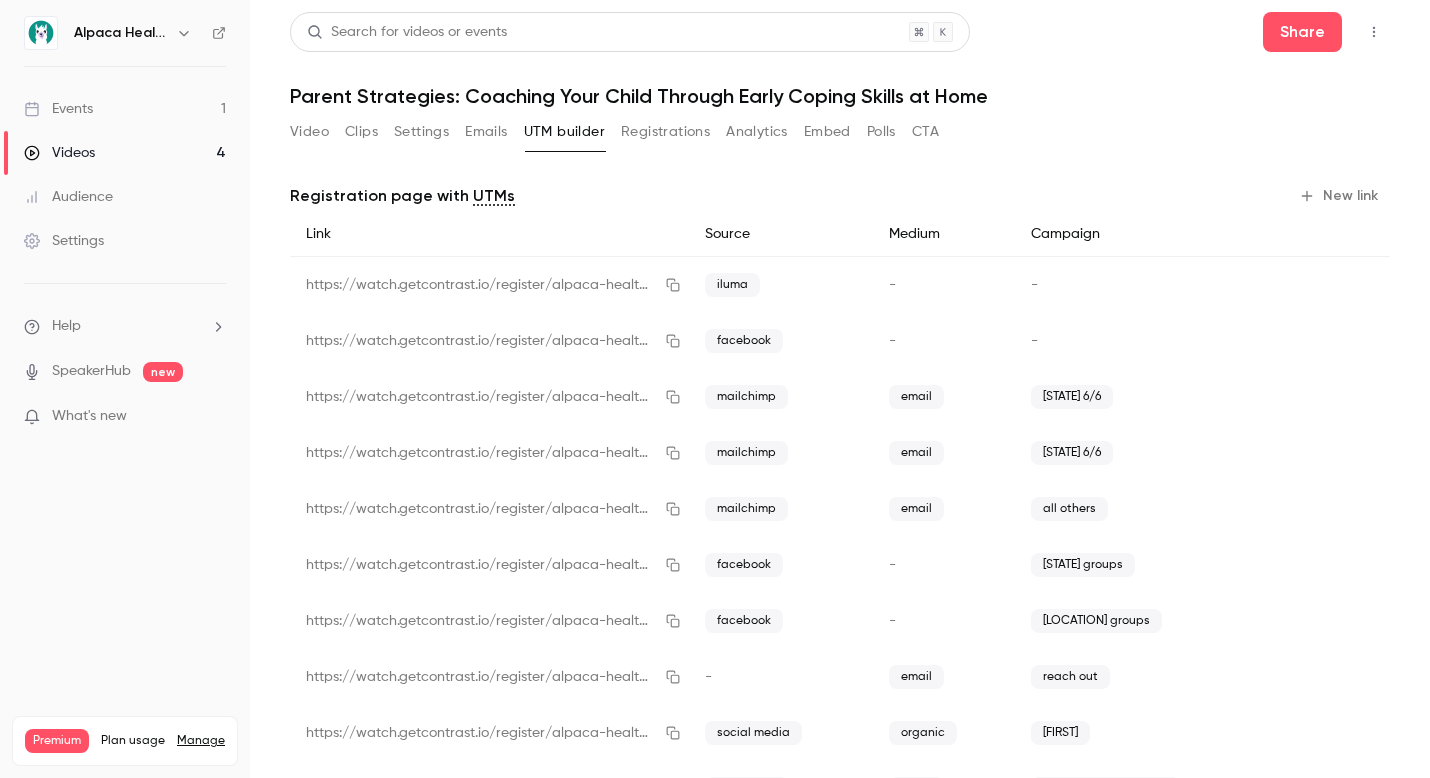 click on "Emails" at bounding box center (486, 132) 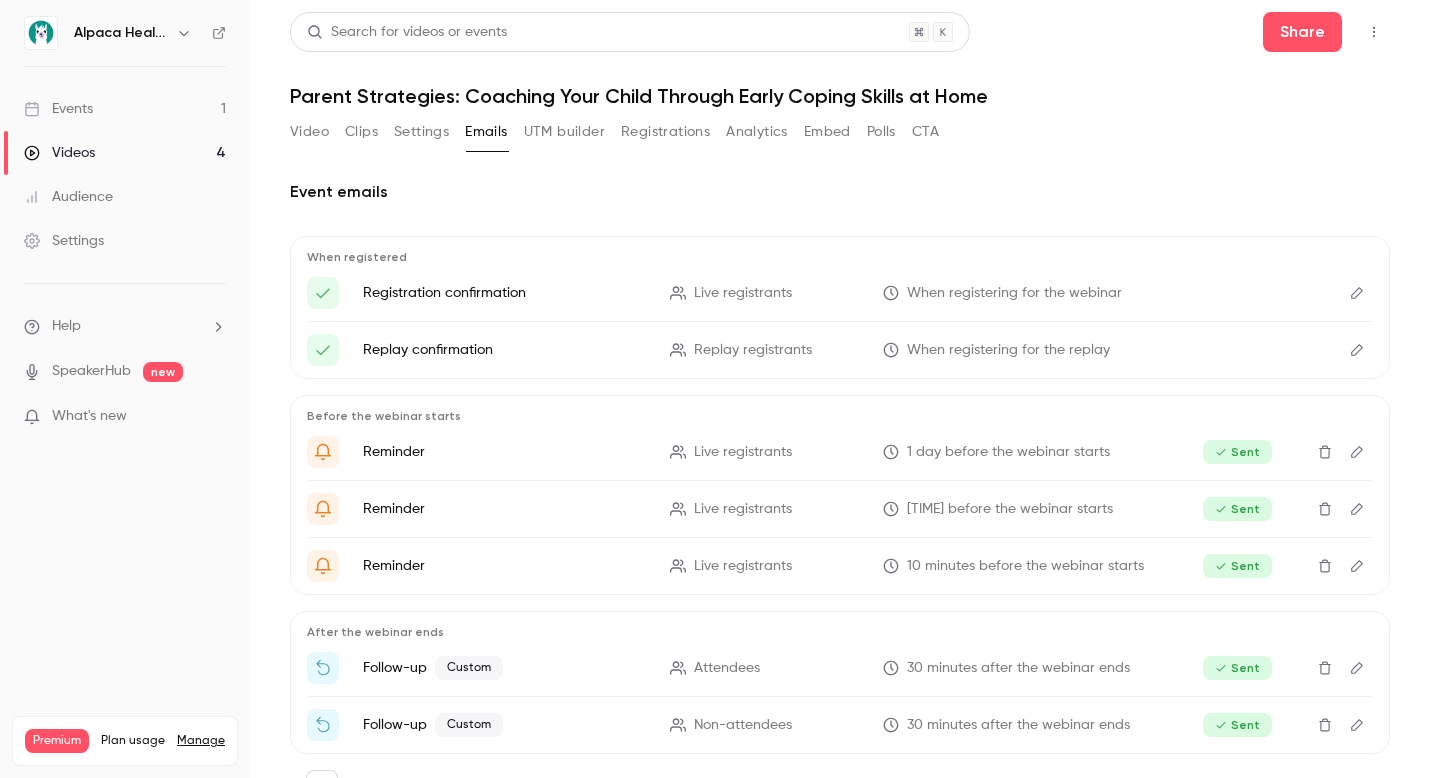 click on "Settings" at bounding box center [421, 132] 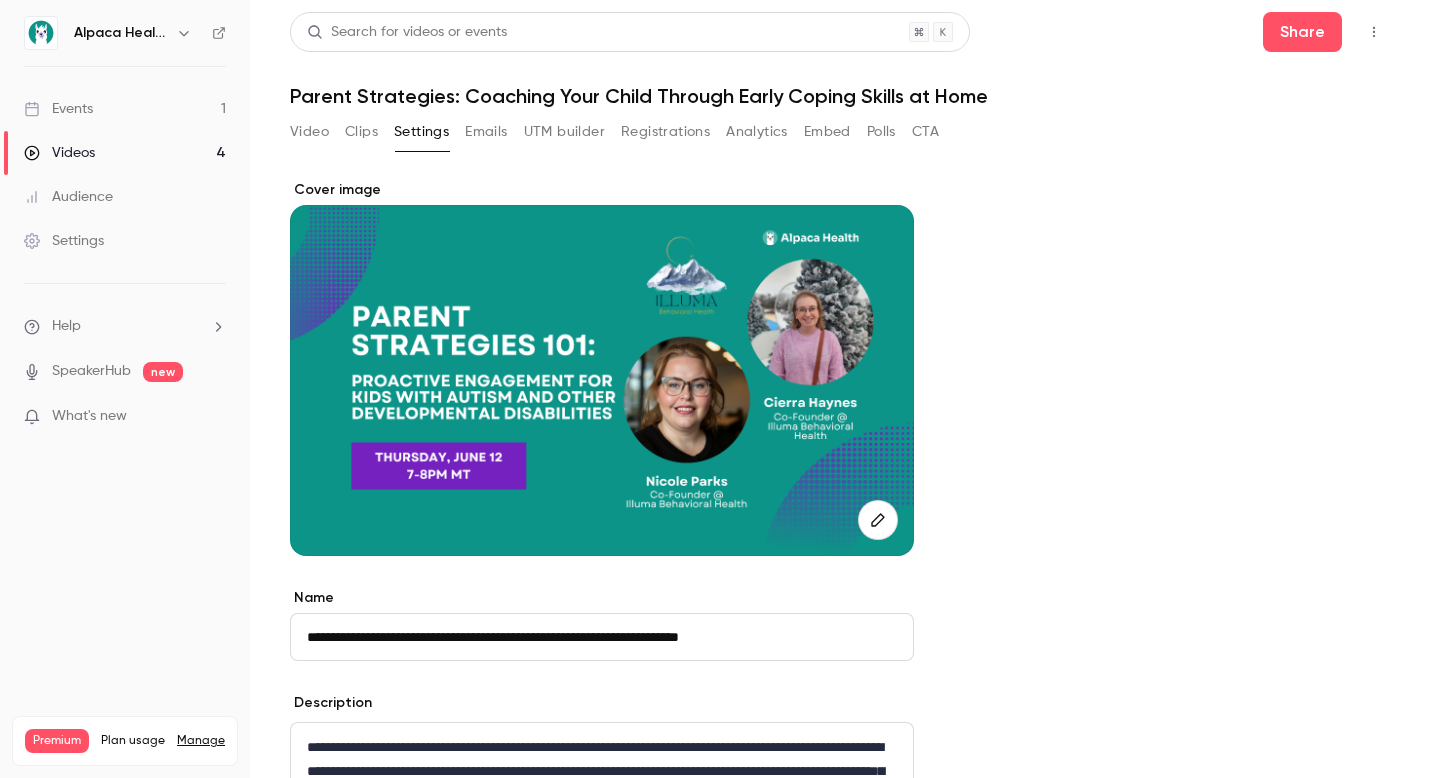 click on "UTM builder" at bounding box center (564, 132) 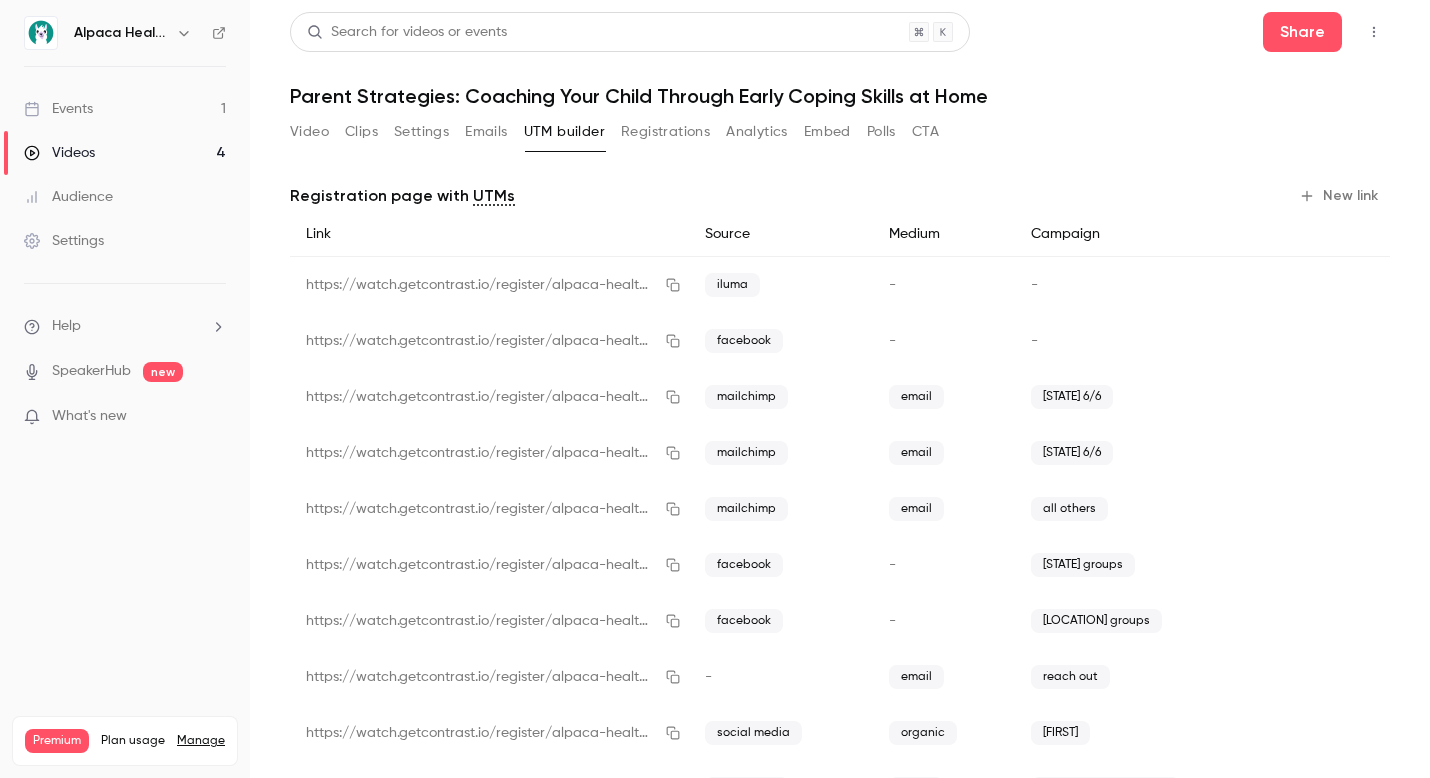 click on "Registrations" at bounding box center (665, 132) 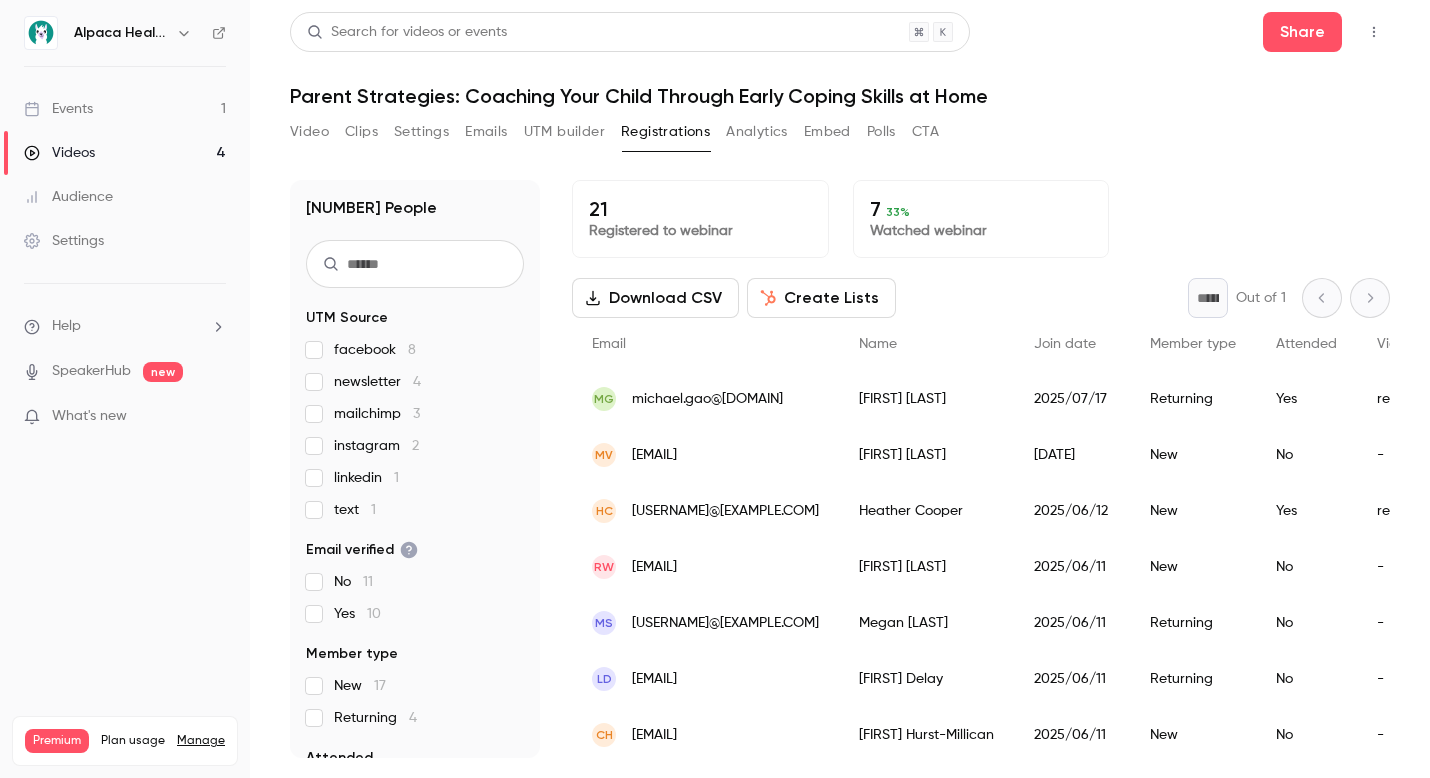 click on "Analytics" at bounding box center [757, 132] 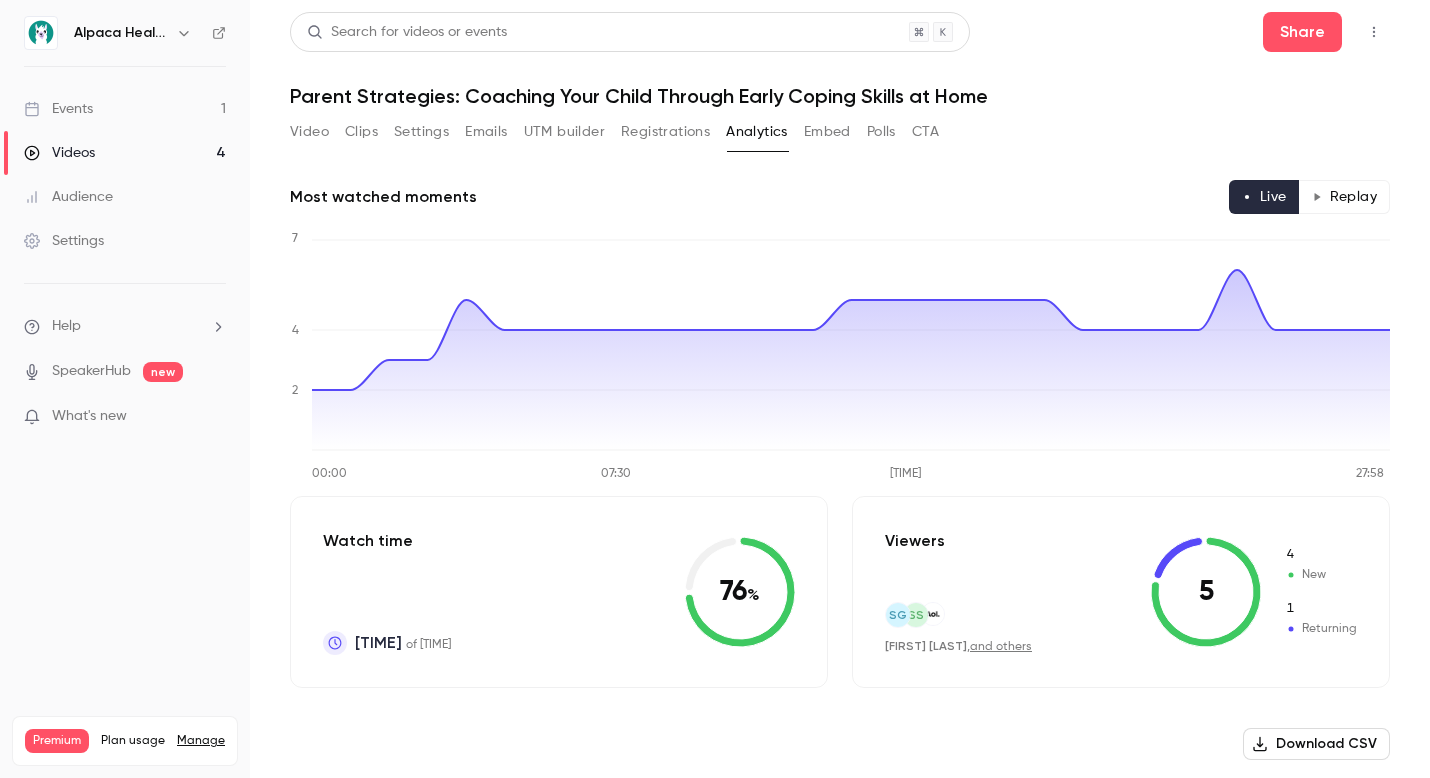 click on "Embed" at bounding box center [827, 132] 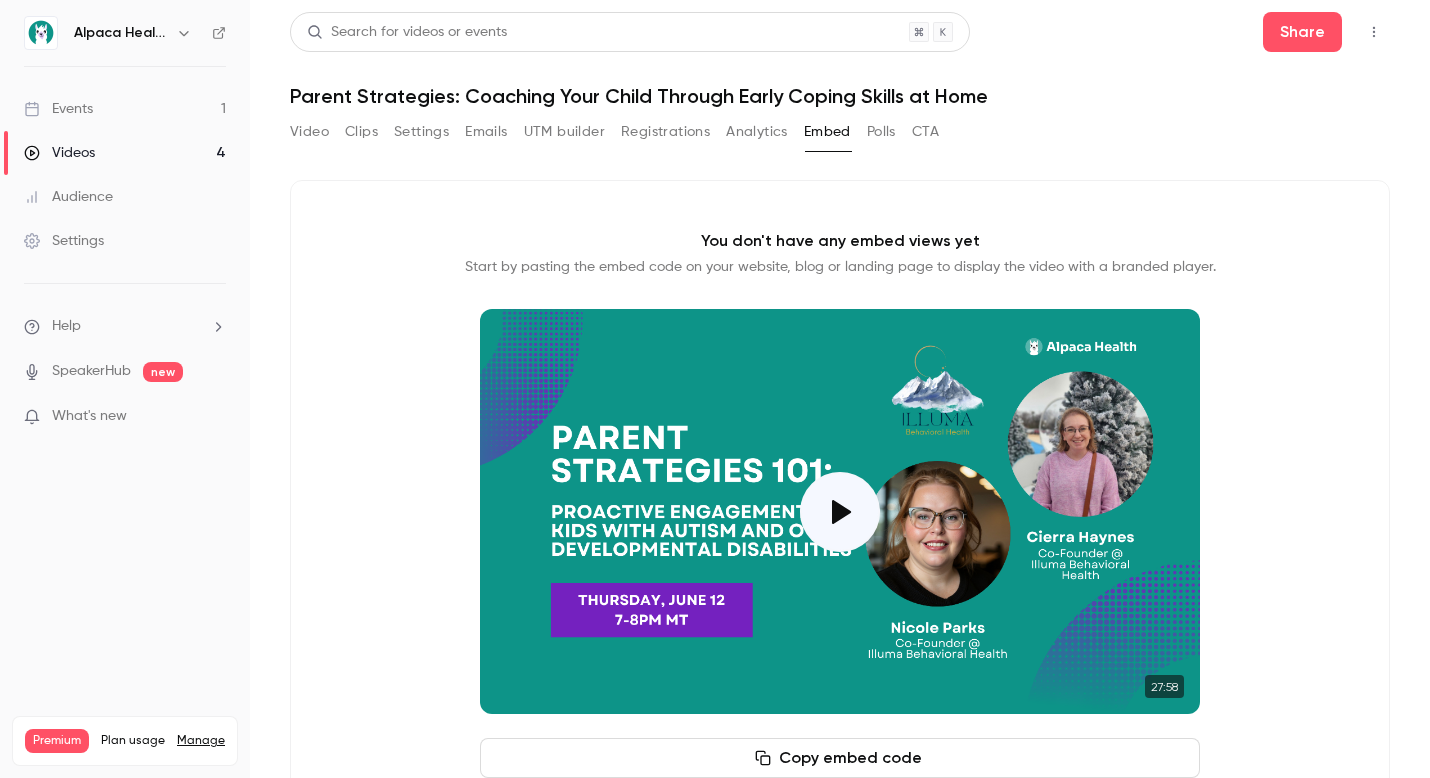 click on "Polls" at bounding box center (881, 132) 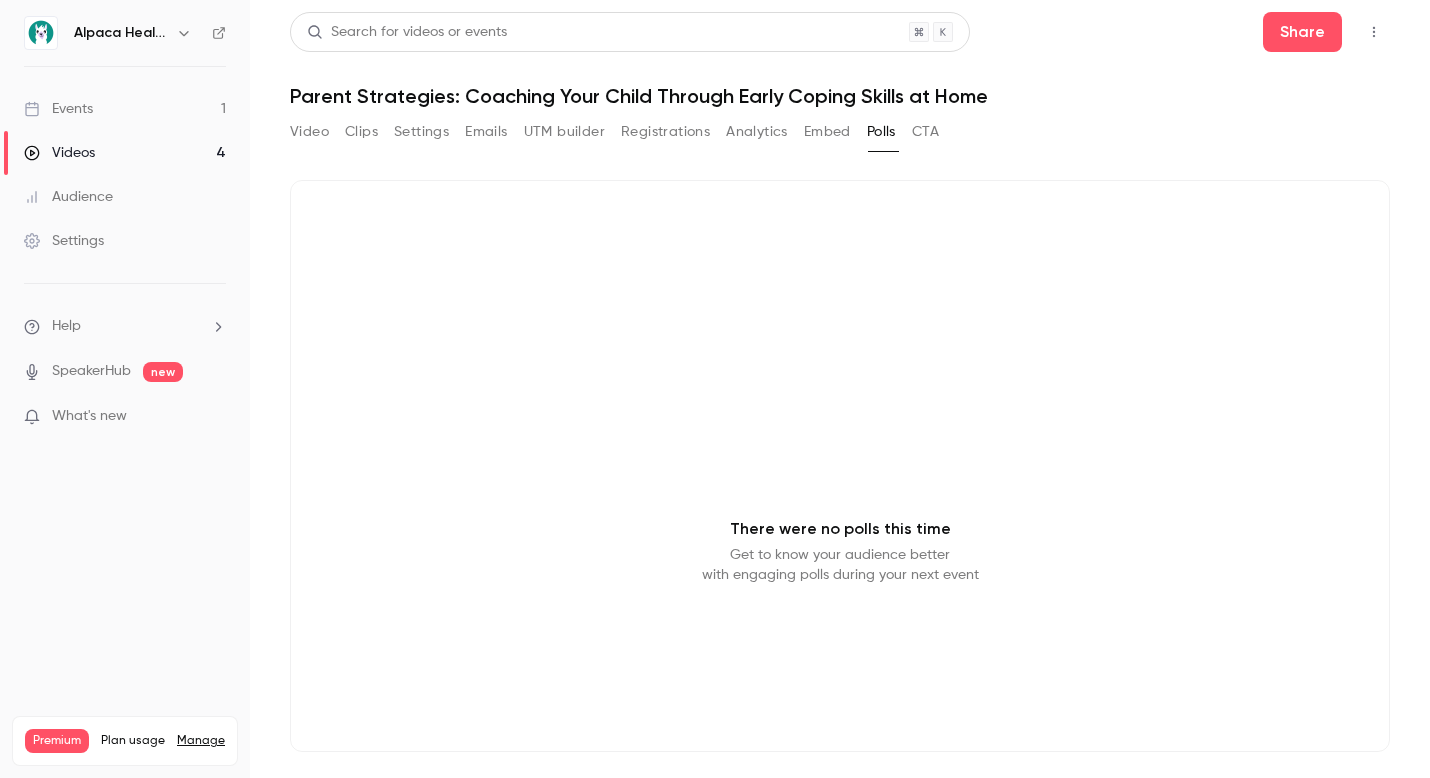 click on "CTA" at bounding box center (925, 132) 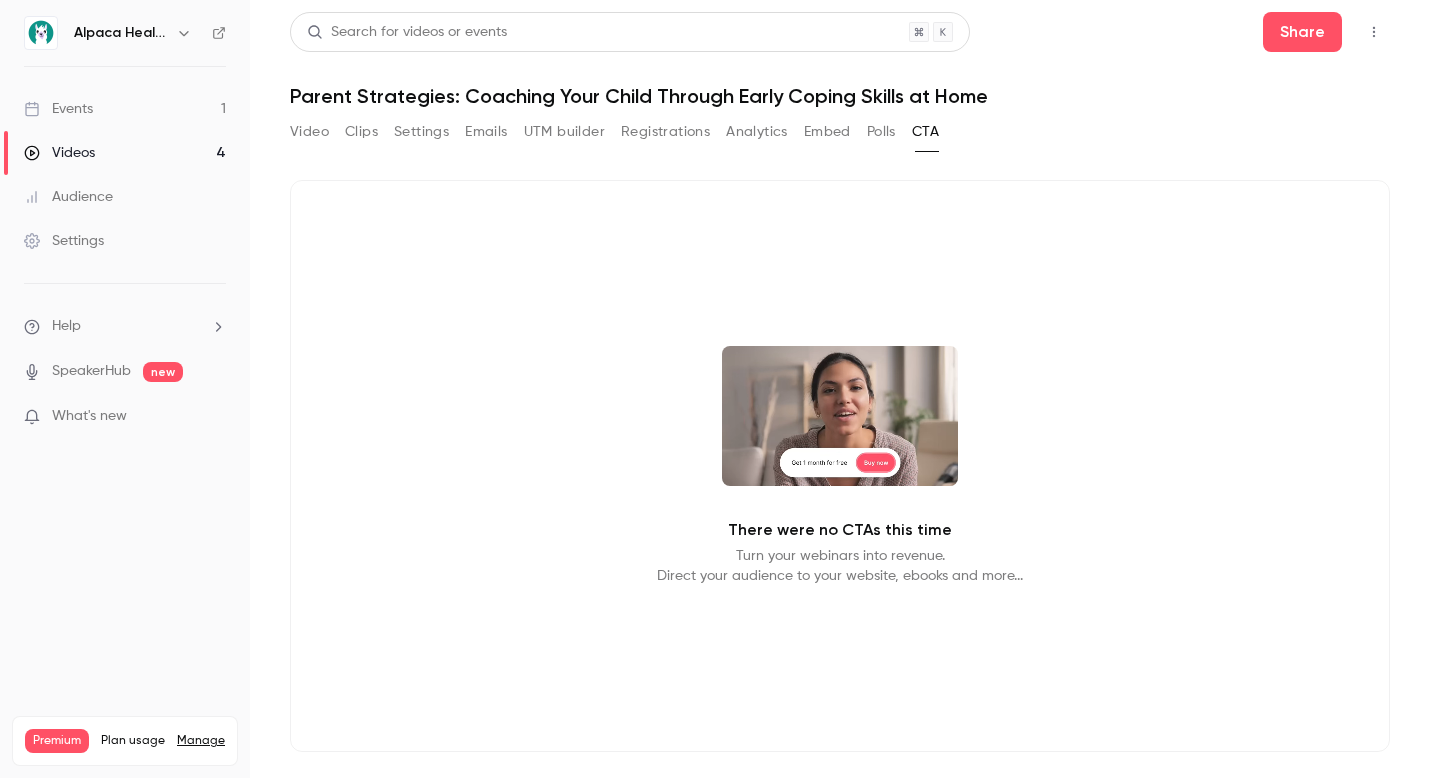 click on "Video" at bounding box center [309, 132] 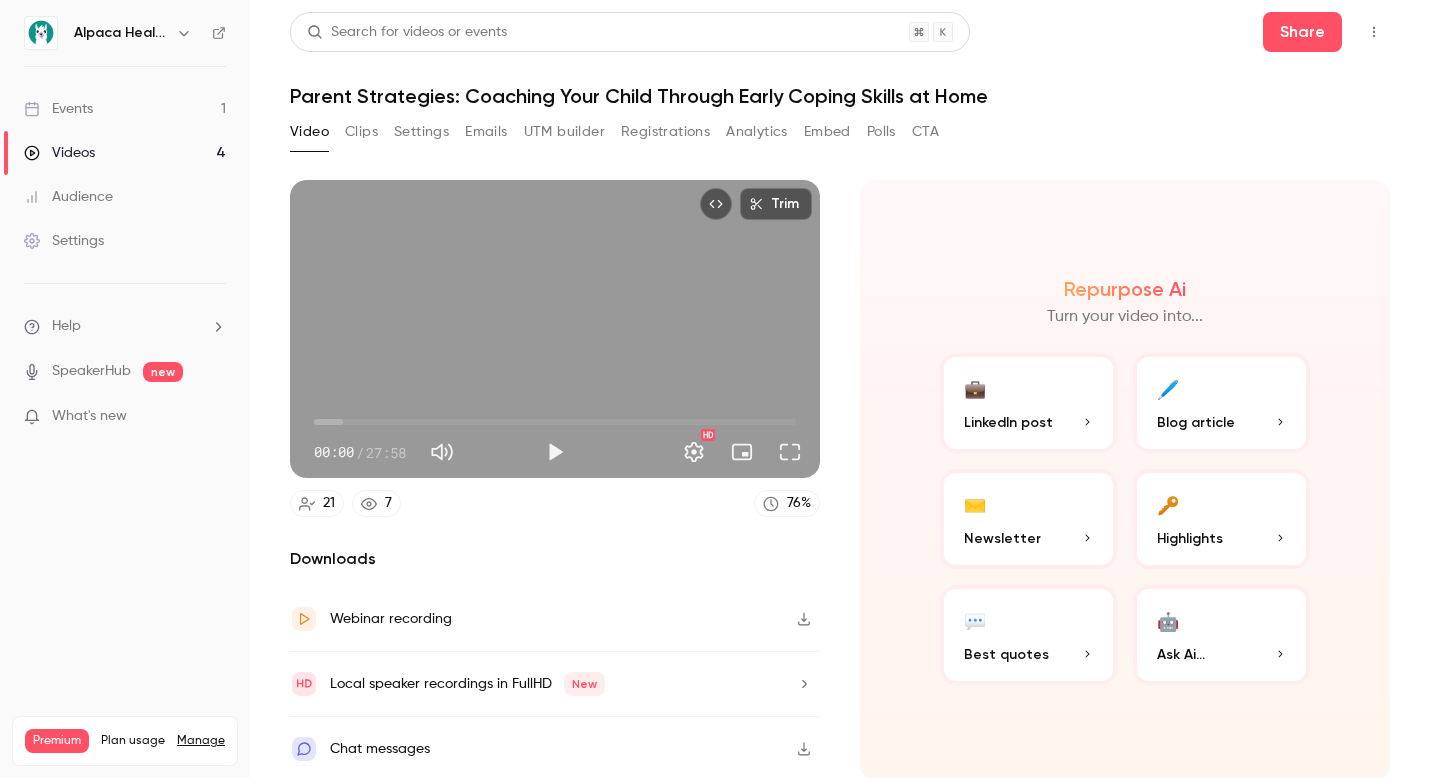 click on "Clips" at bounding box center [361, 132] 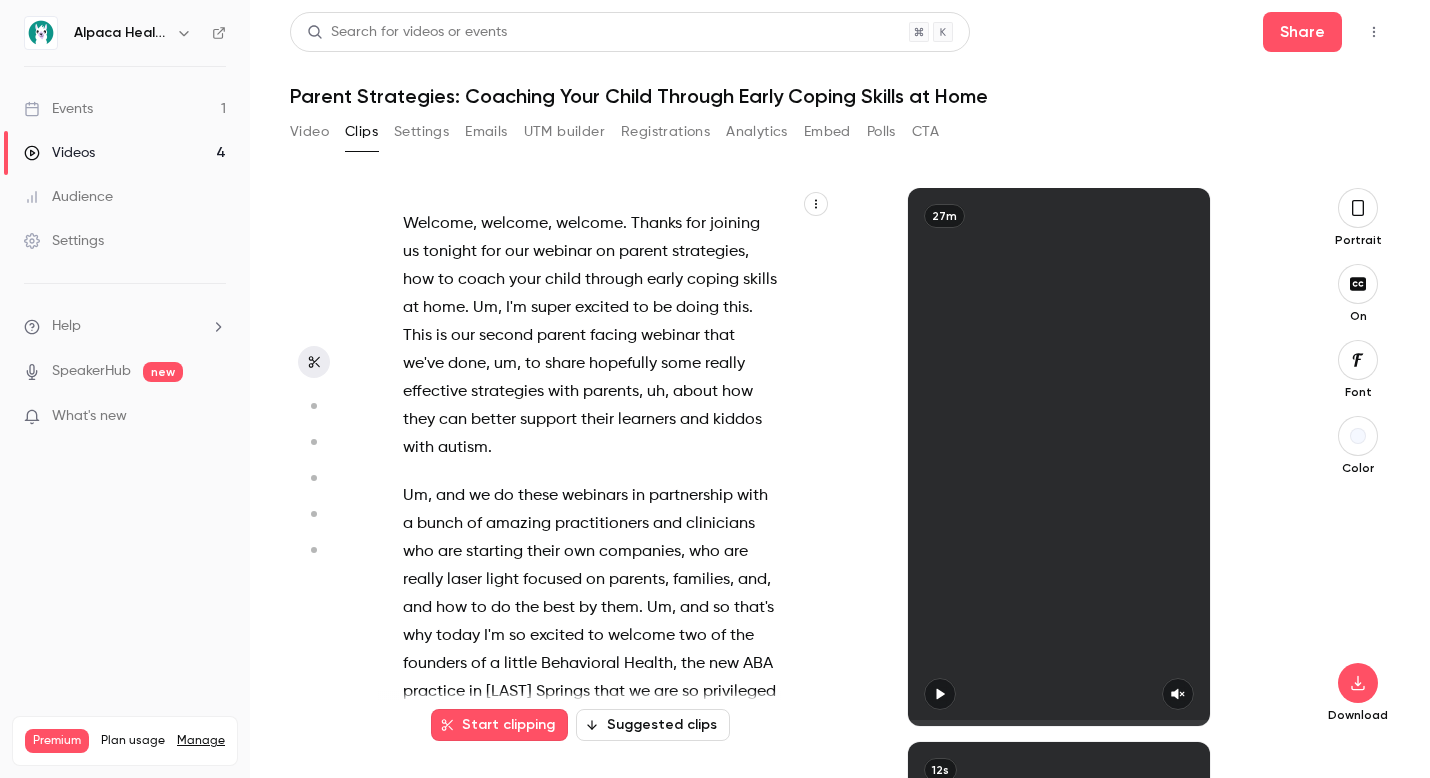 click on "Settings" at bounding box center [421, 132] 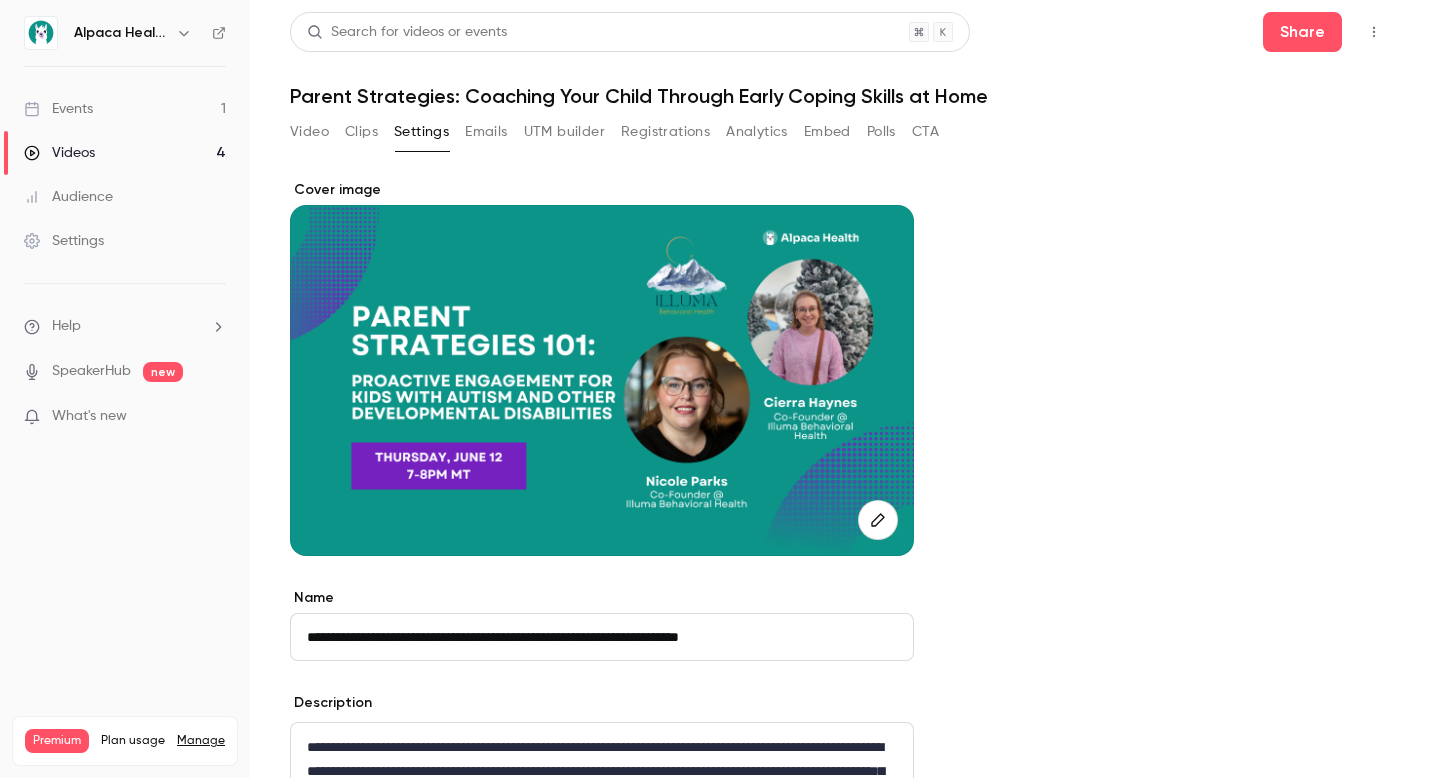 click on "Emails" at bounding box center [486, 132] 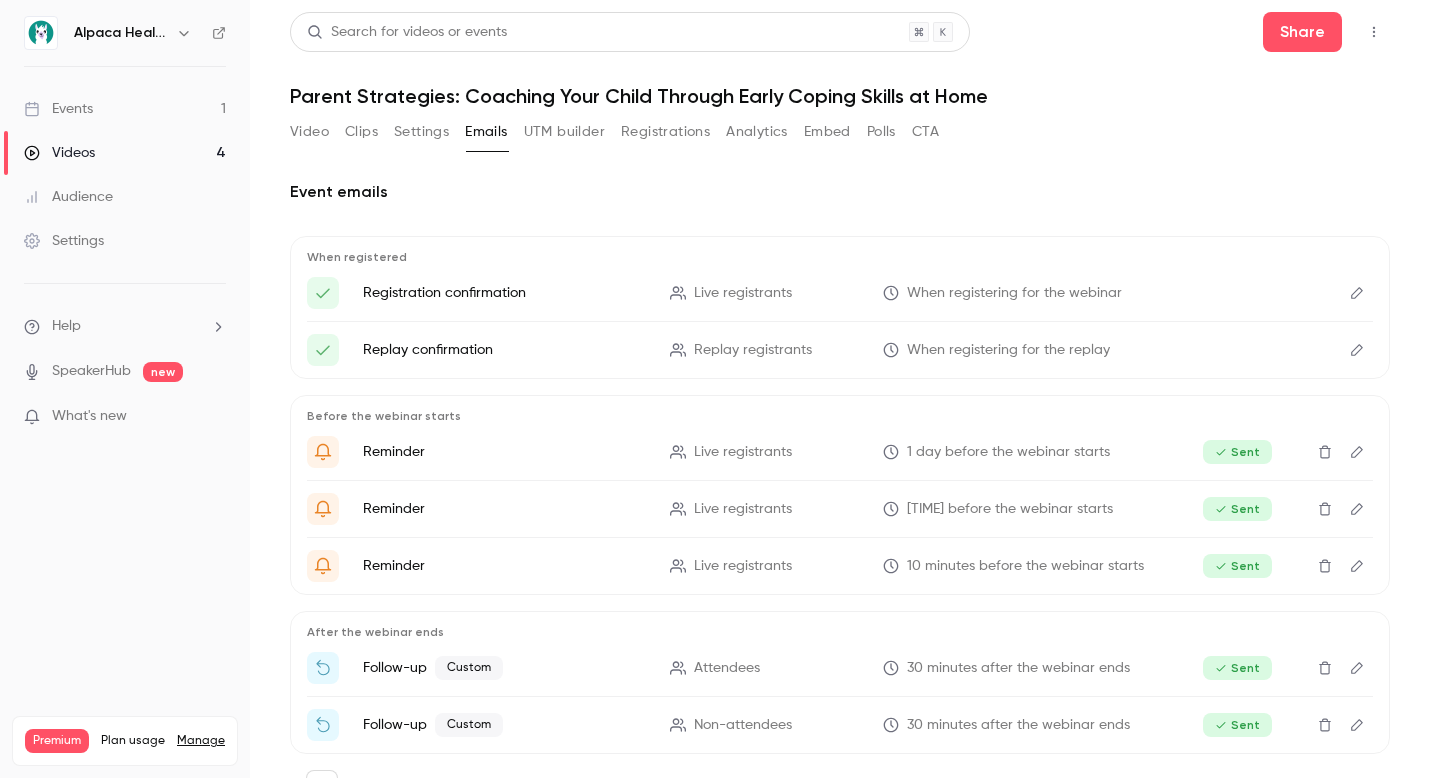 click on "UTM builder" at bounding box center [564, 132] 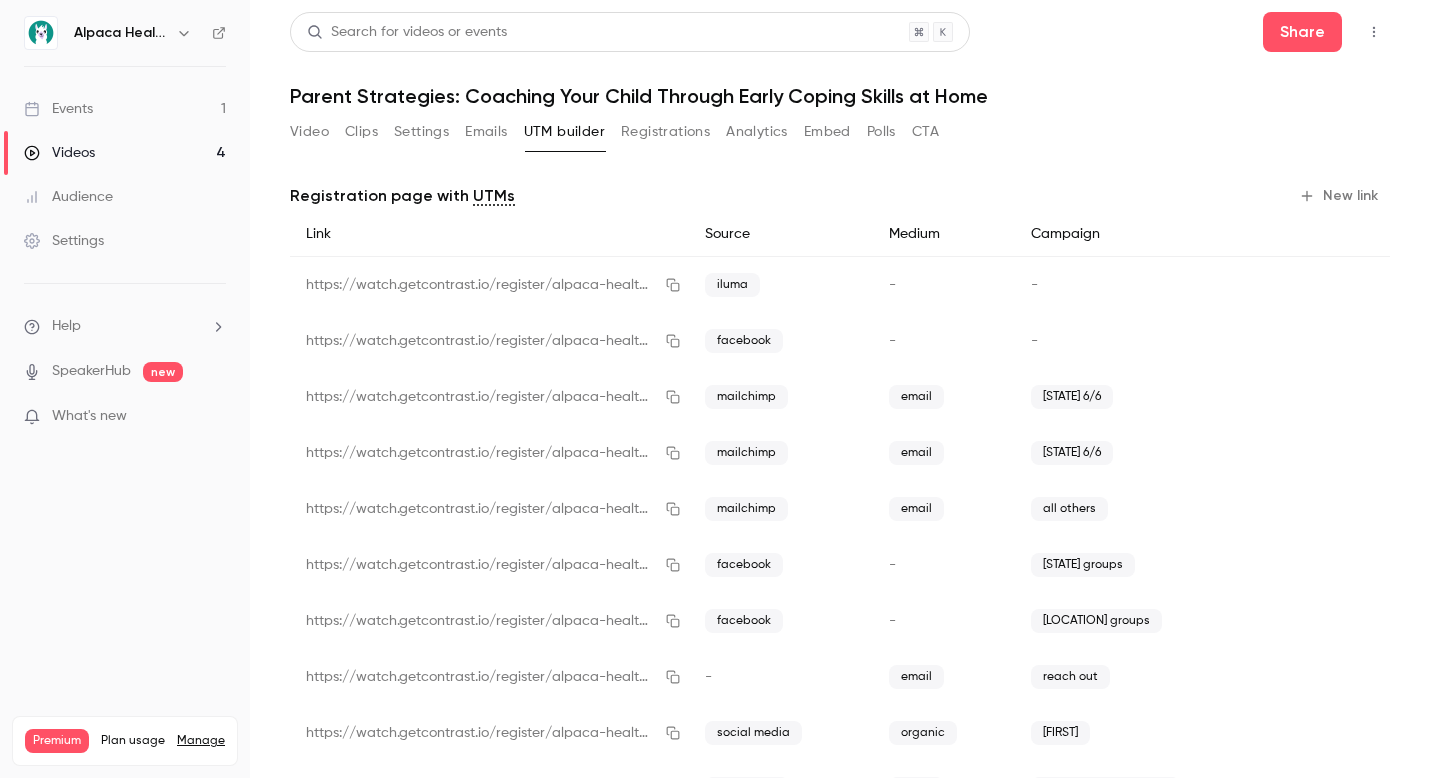click on "Registrations" at bounding box center (665, 132) 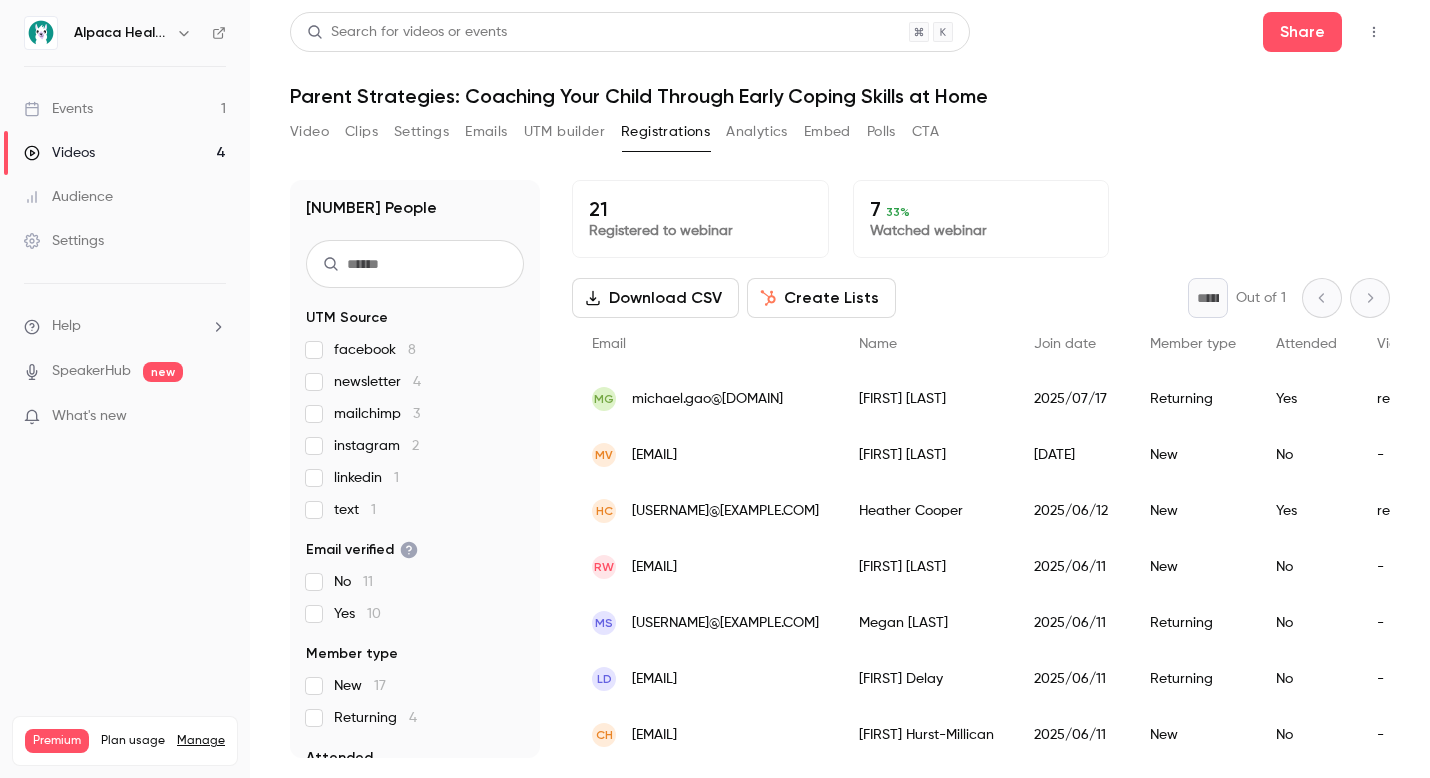 click on "Analytics" at bounding box center (757, 132) 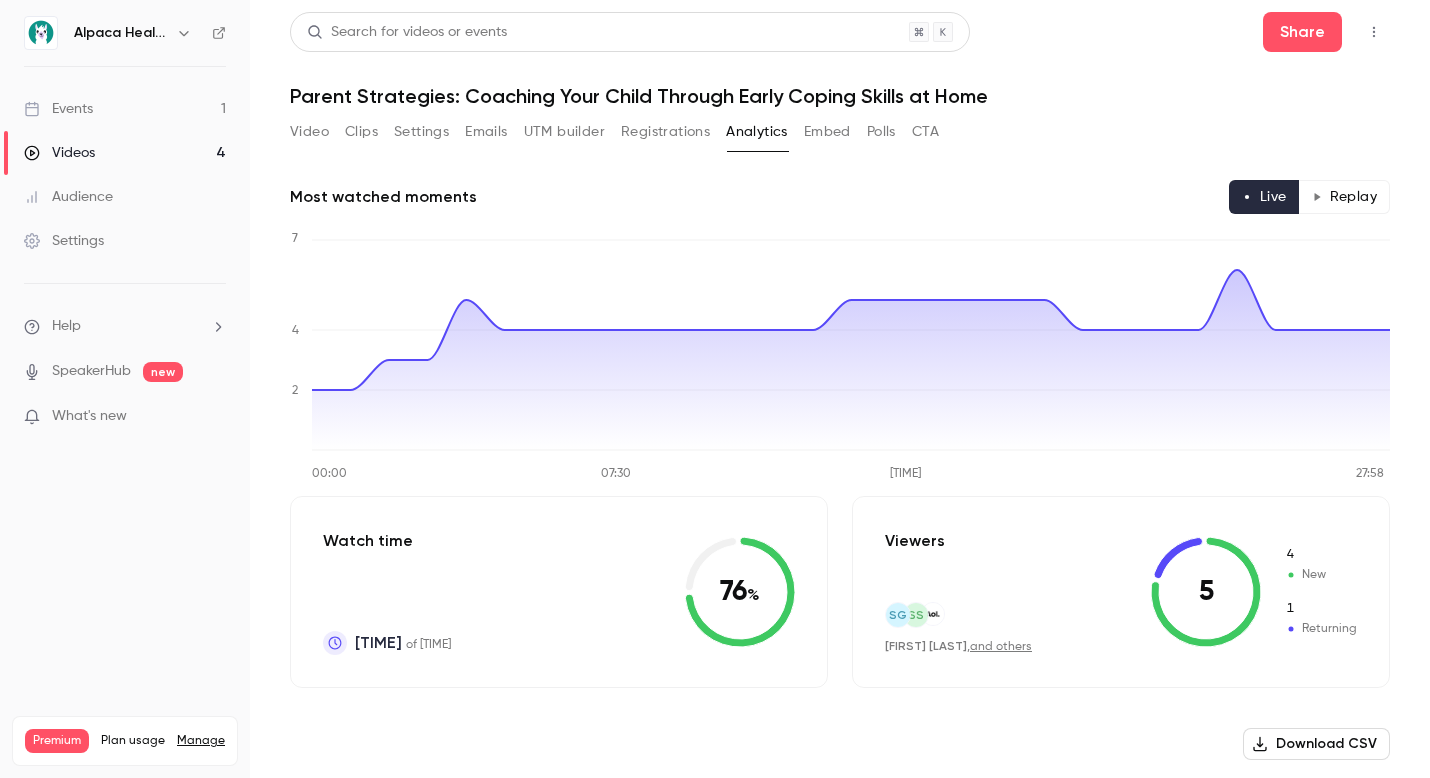 click on "Embed" at bounding box center (827, 132) 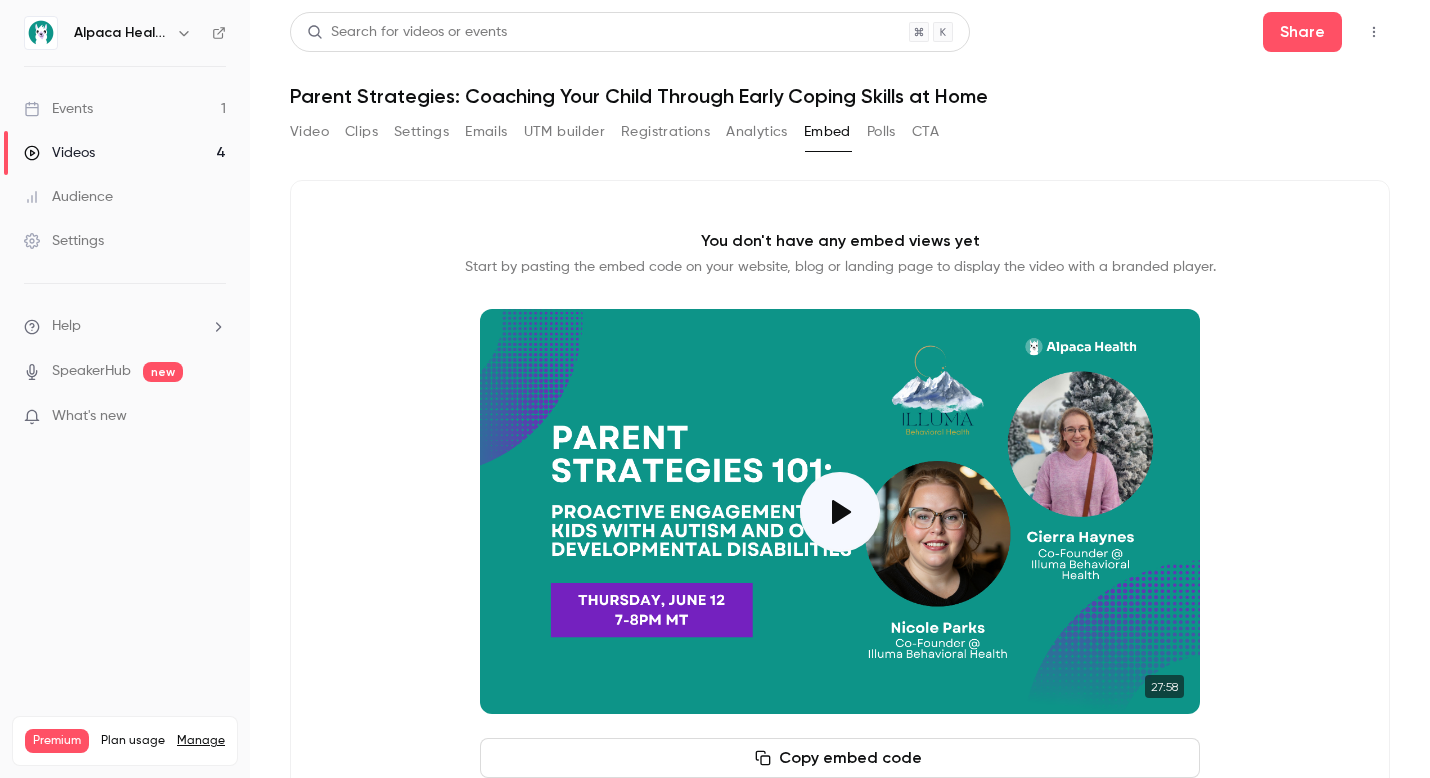 click on "Polls" at bounding box center (881, 132) 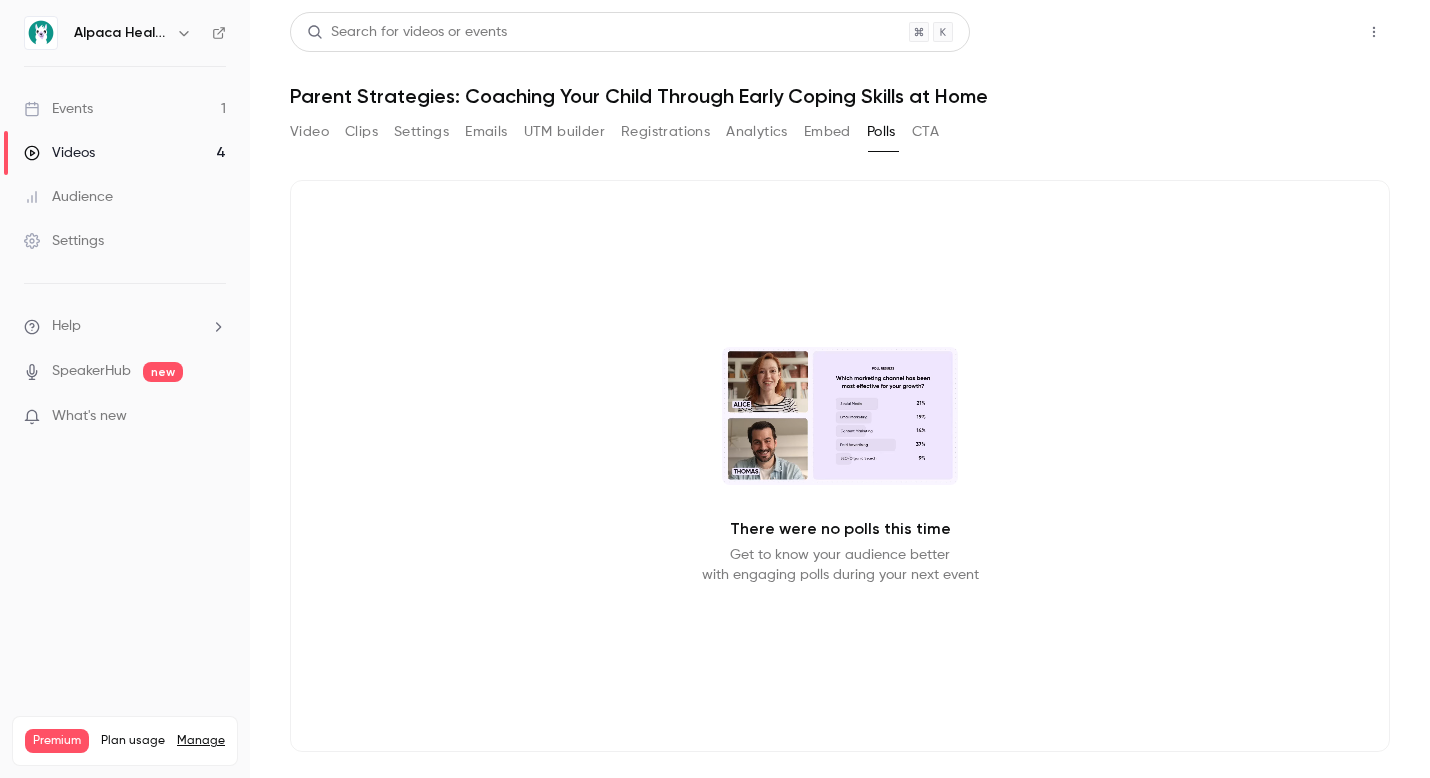 click on "Share" at bounding box center (1302, 32) 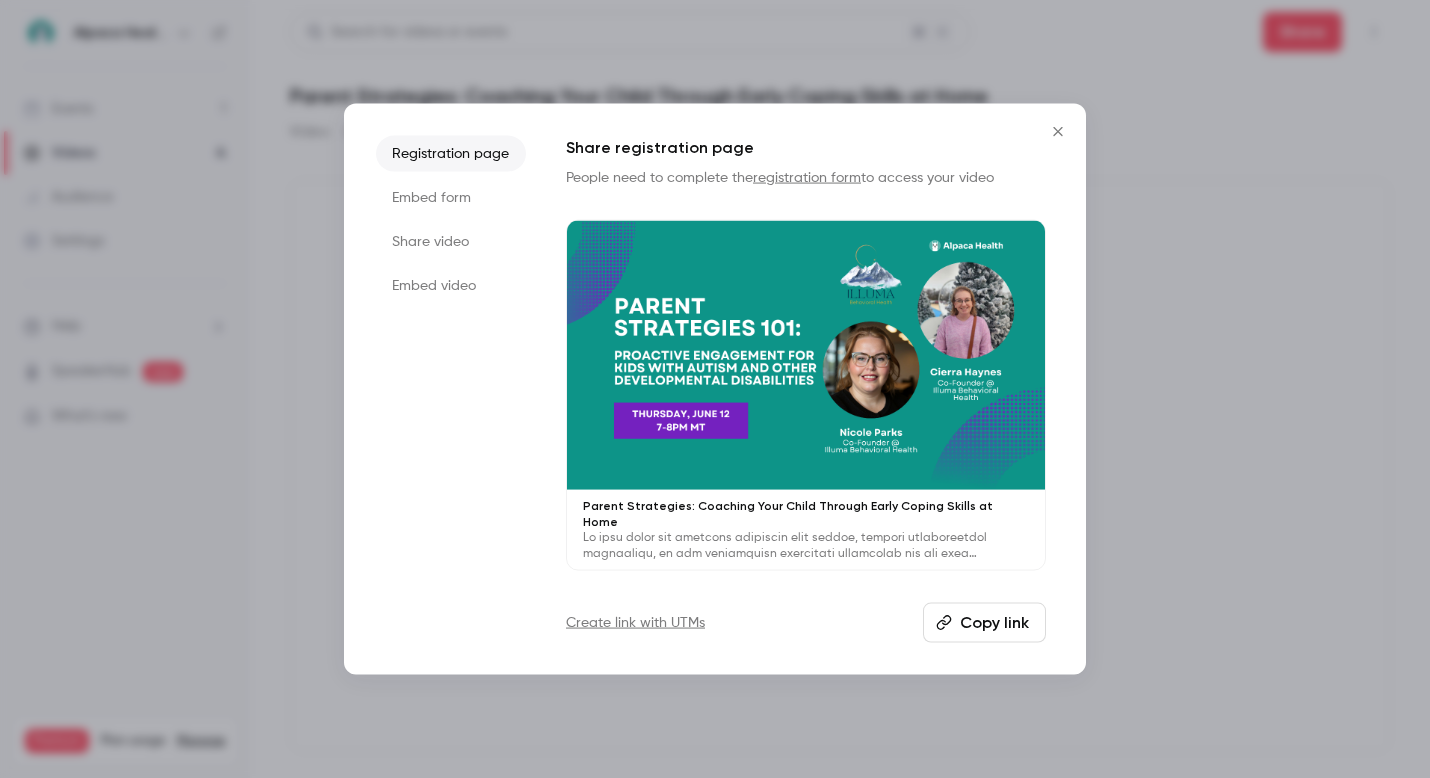 click on "Create link with UTMs" at bounding box center [635, 622] 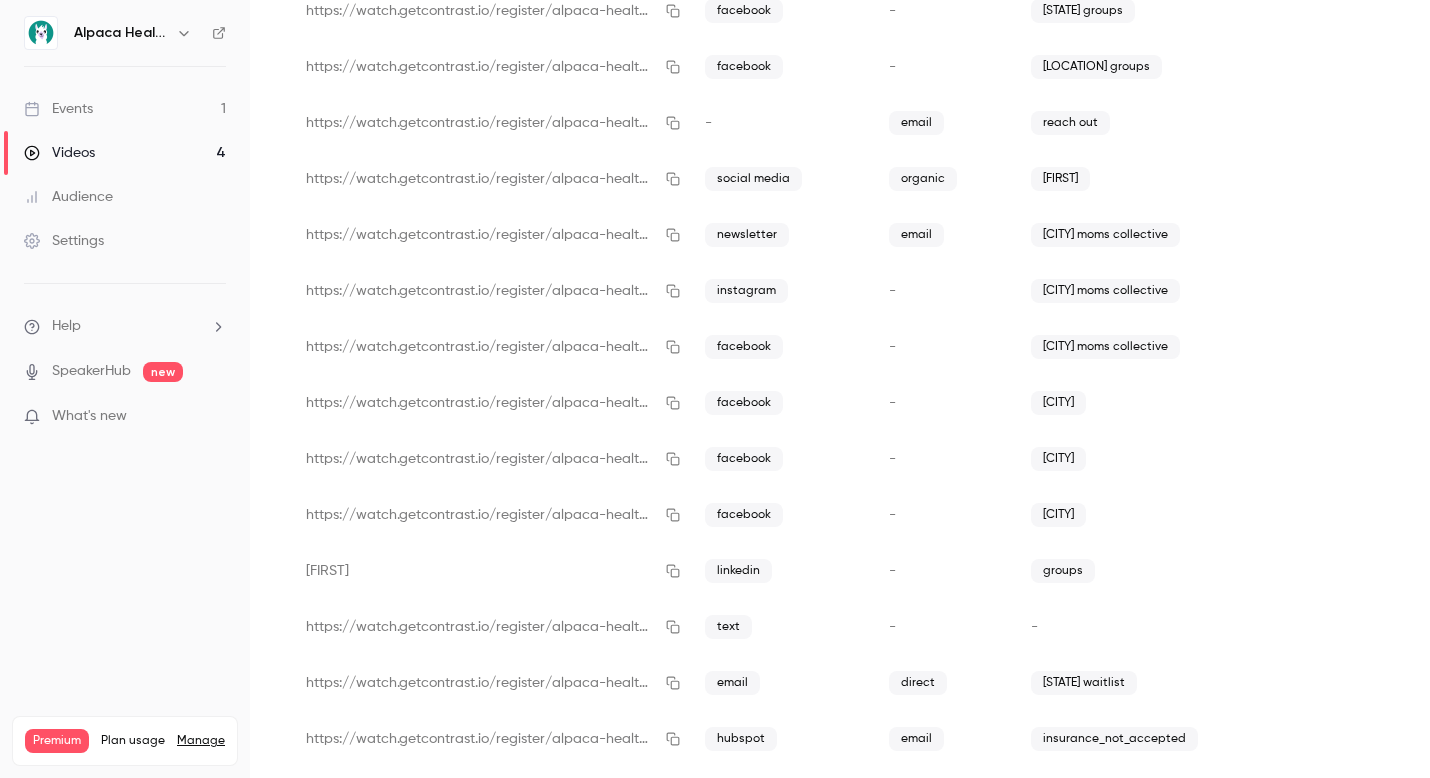 scroll, scrollTop: 0, scrollLeft: 0, axis: both 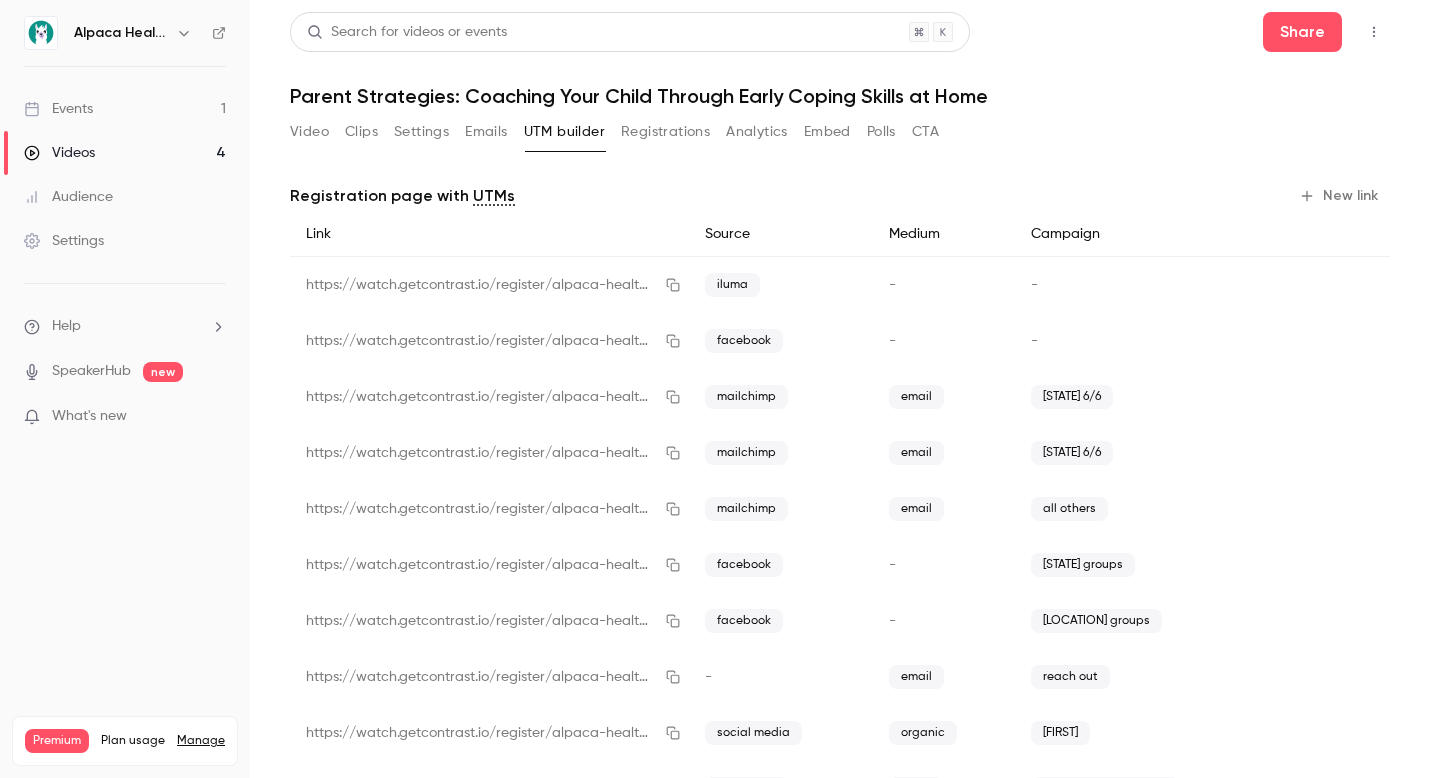 click on "New link" at bounding box center [1340, 196] 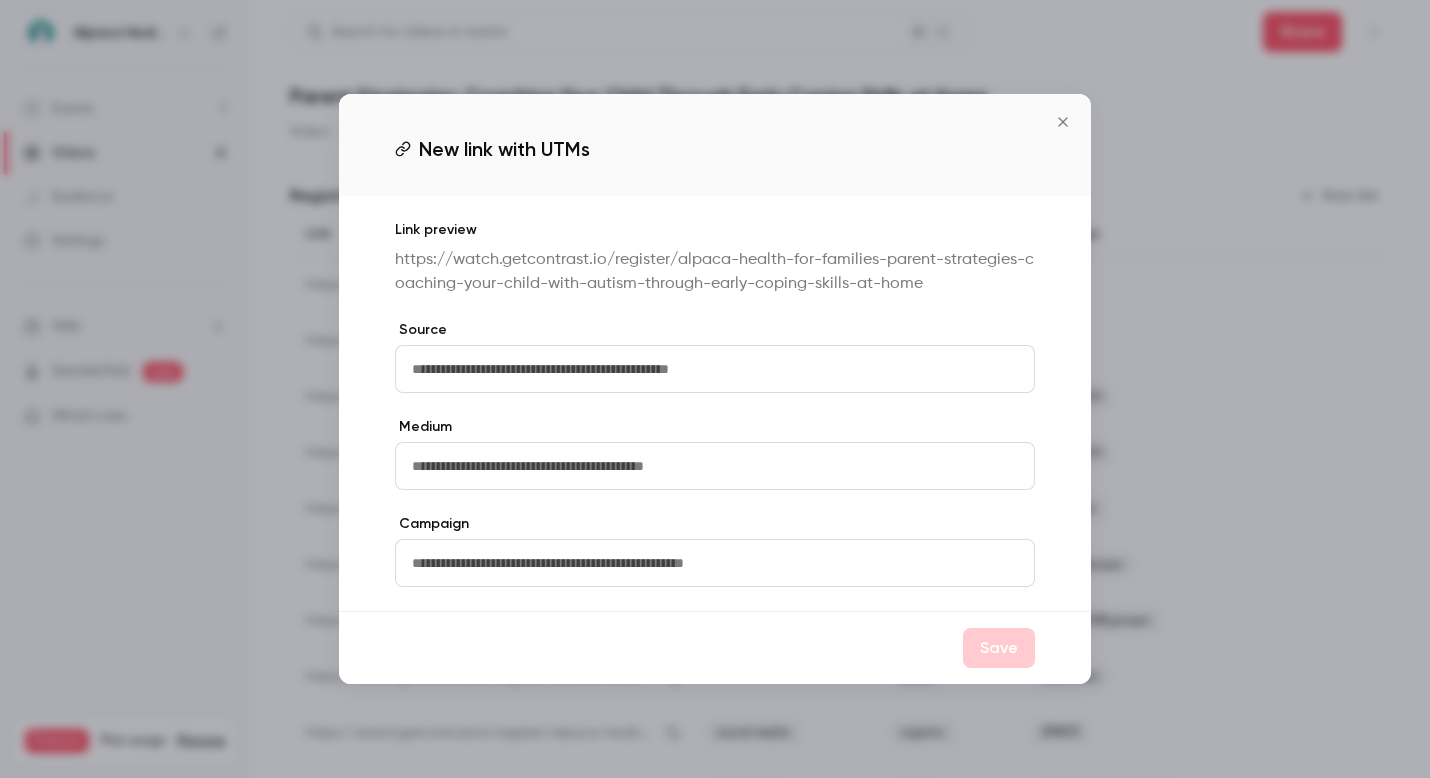 click at bounding box center [715, 369] 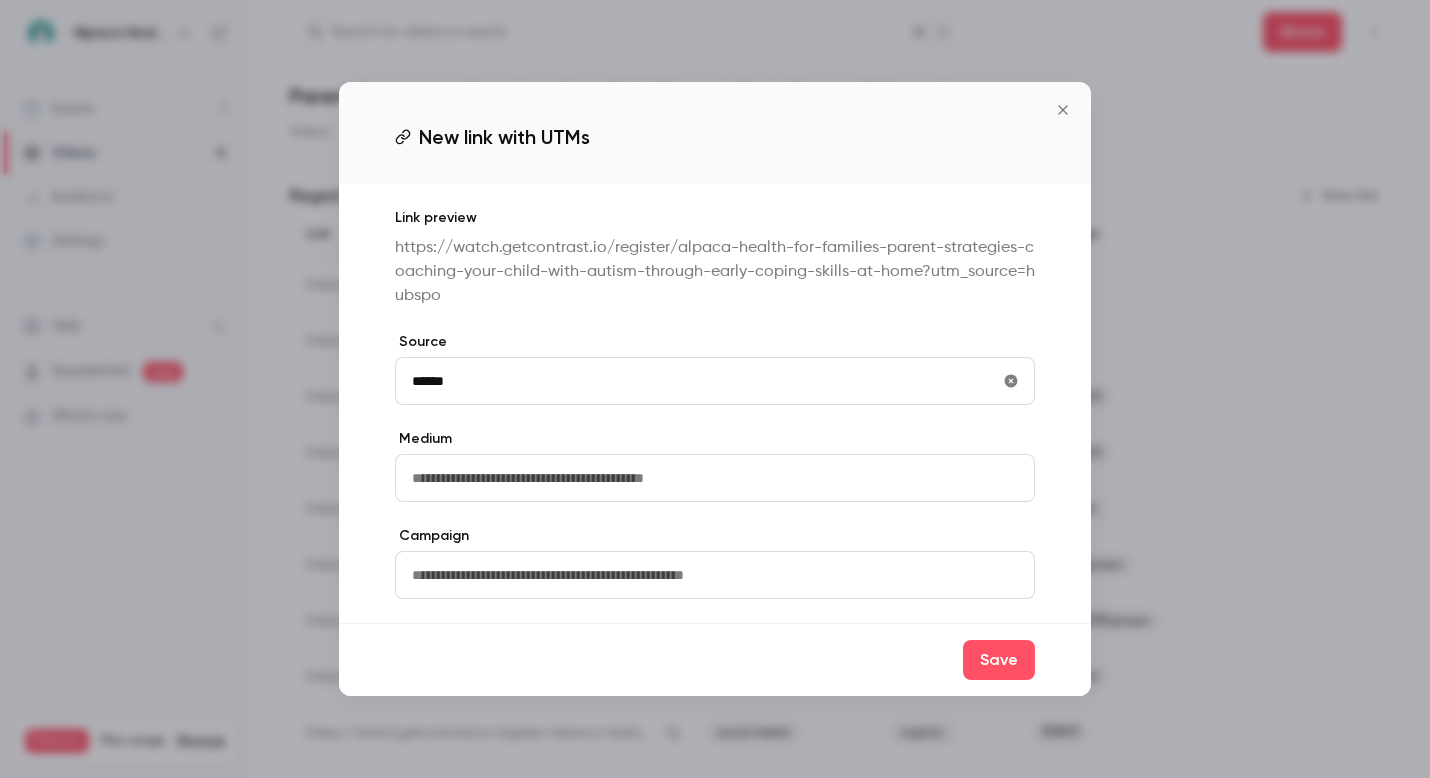 type on "*******" 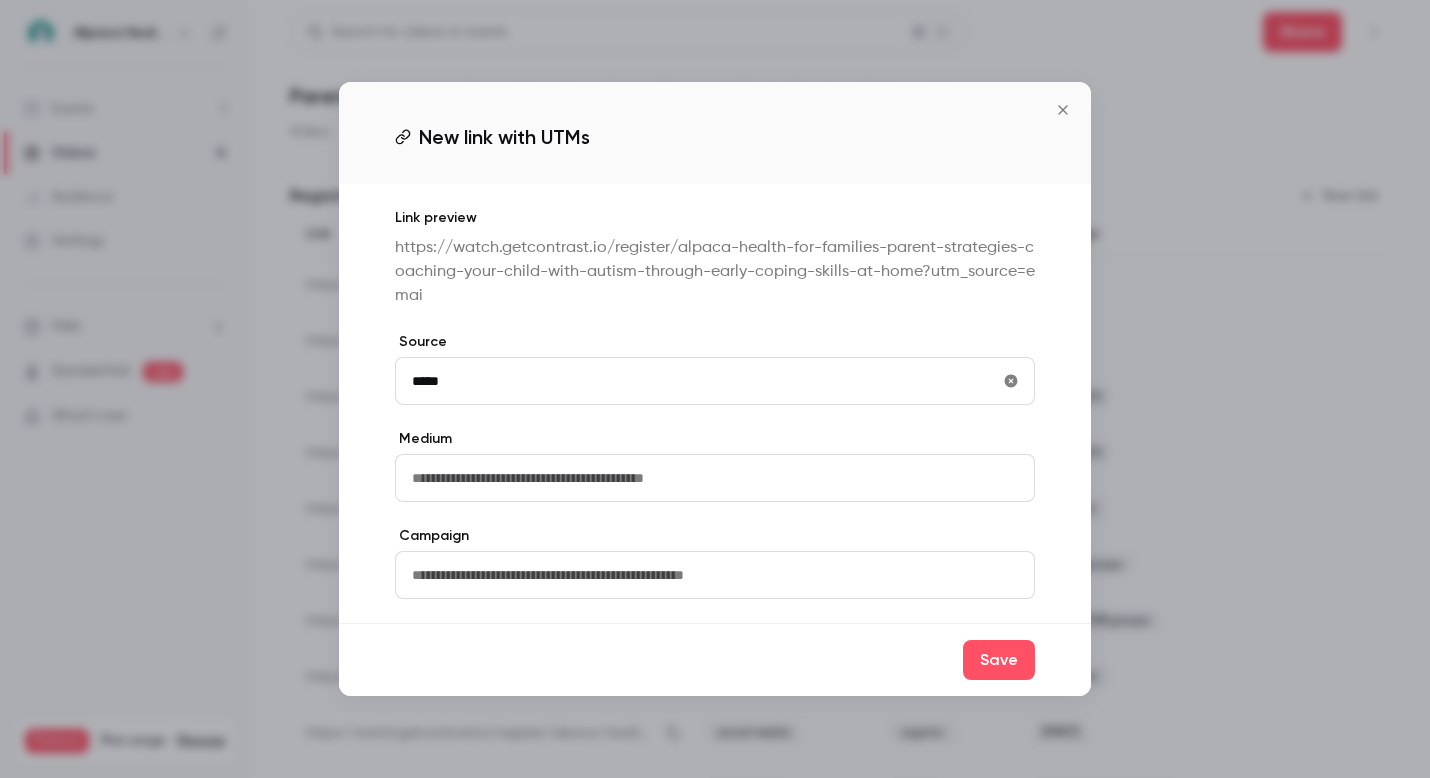 type on "*****" 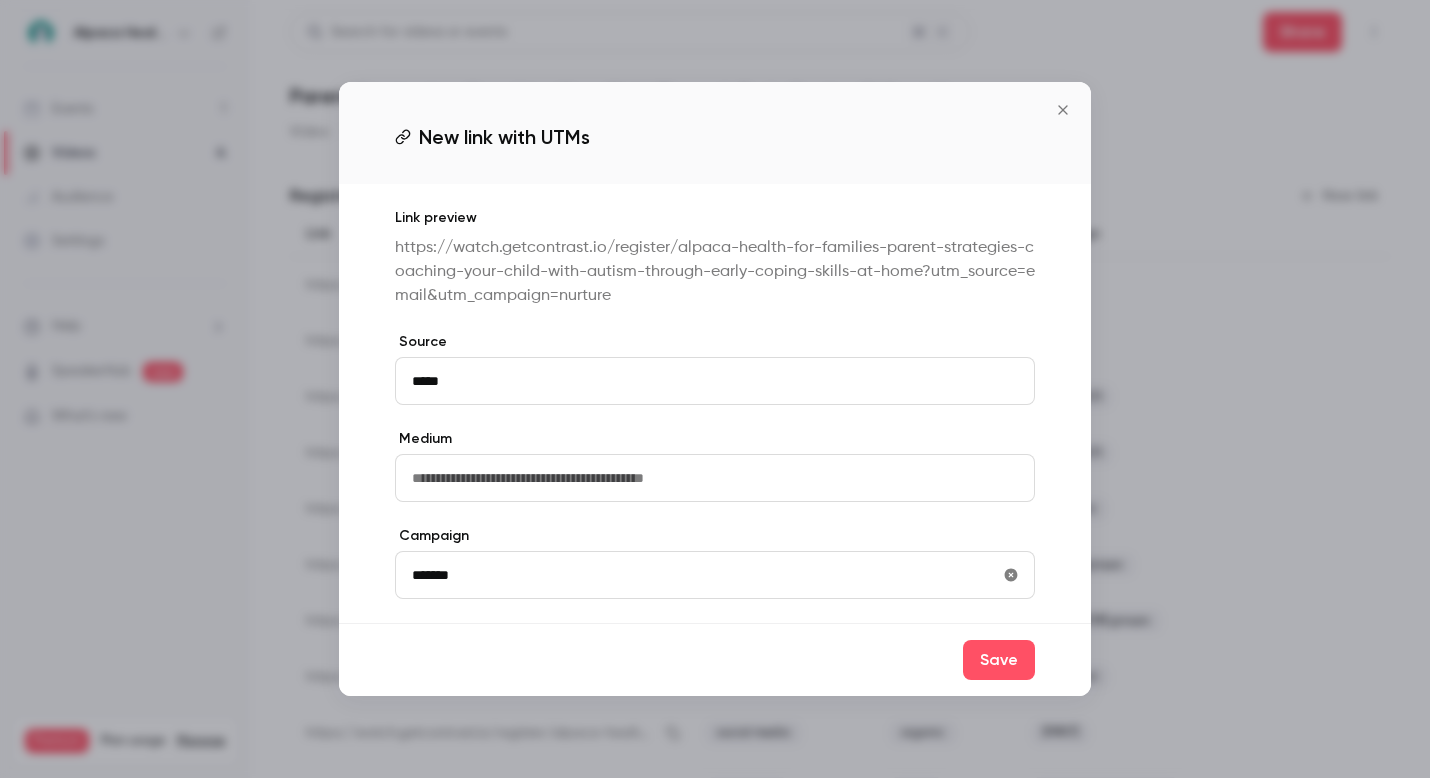type on "*******" 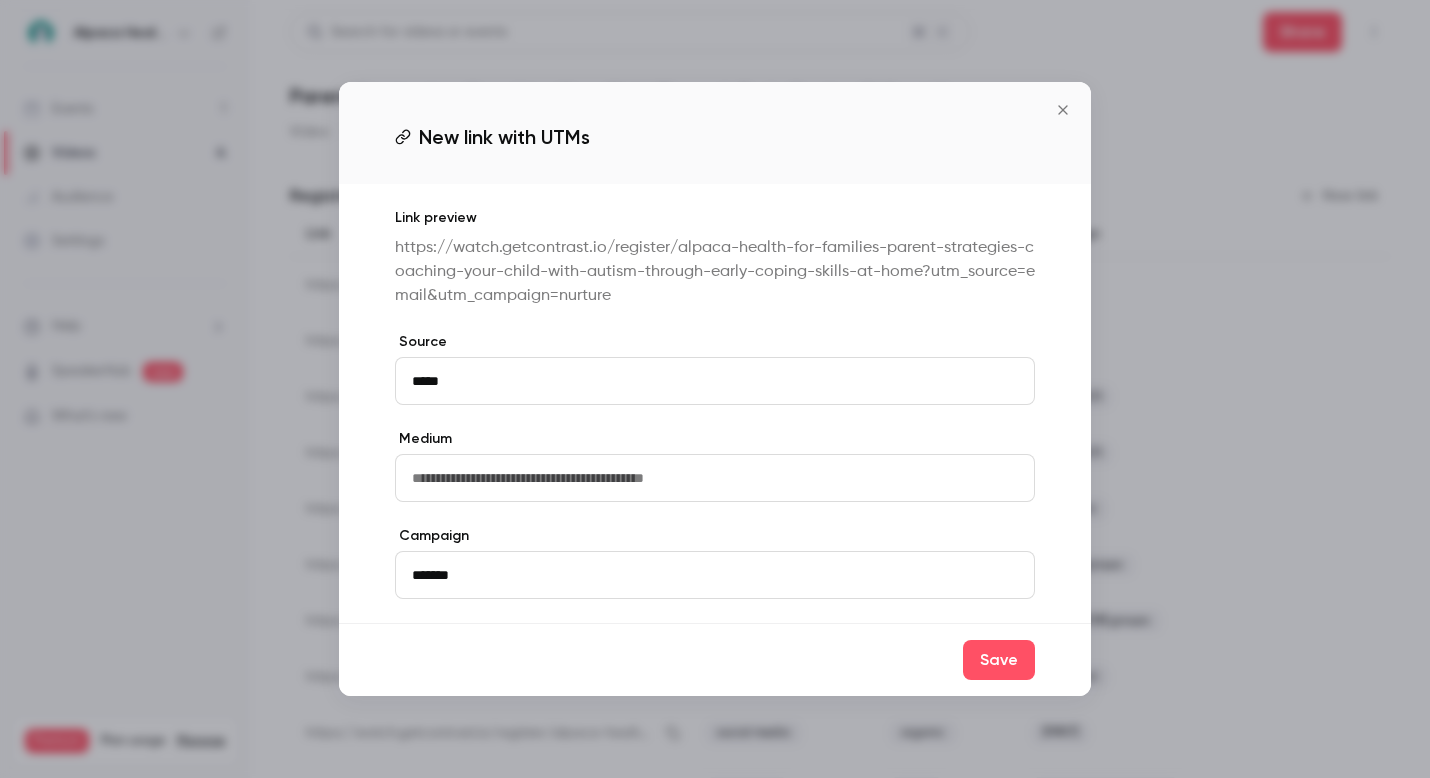 click at bounding box center (715, 478) 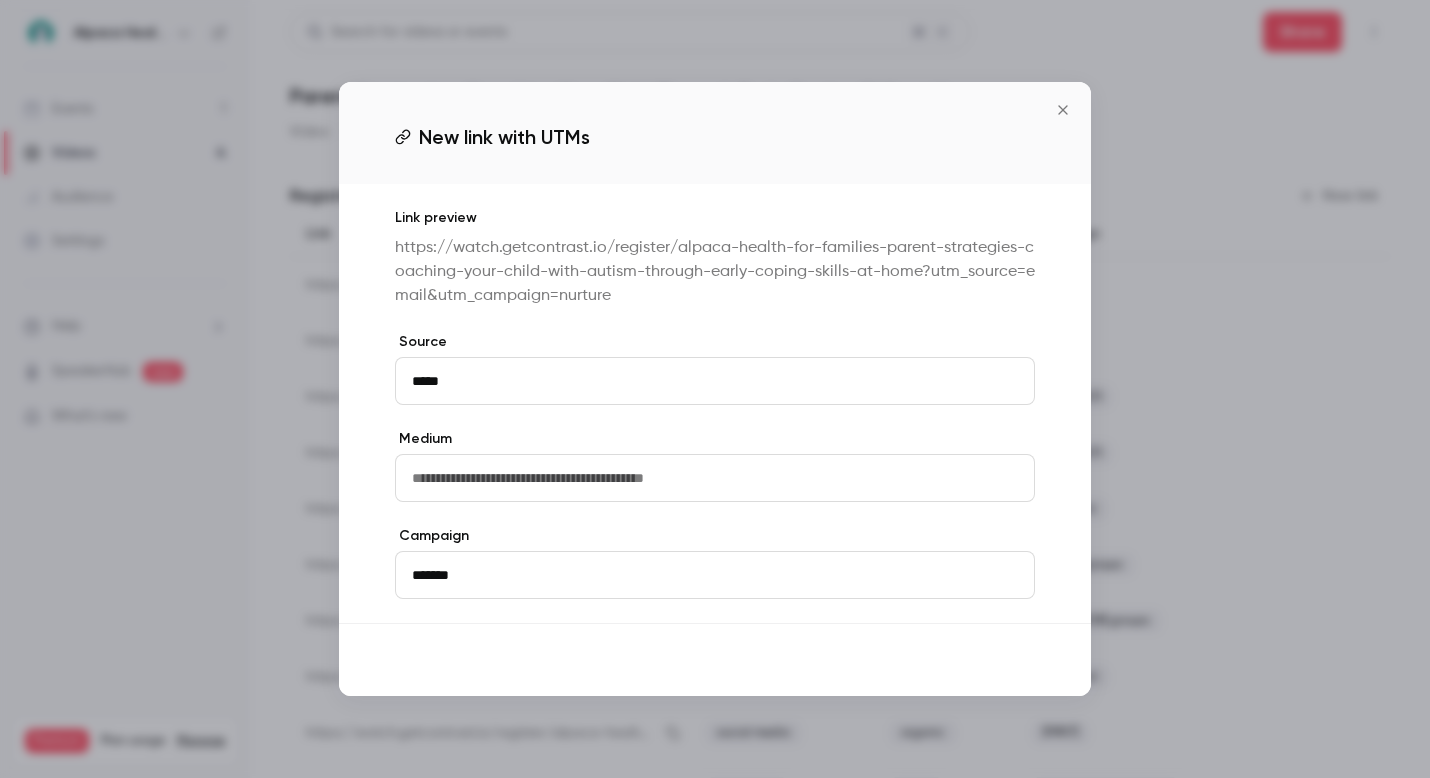 click on "Save" at bounding box center [999, 660] 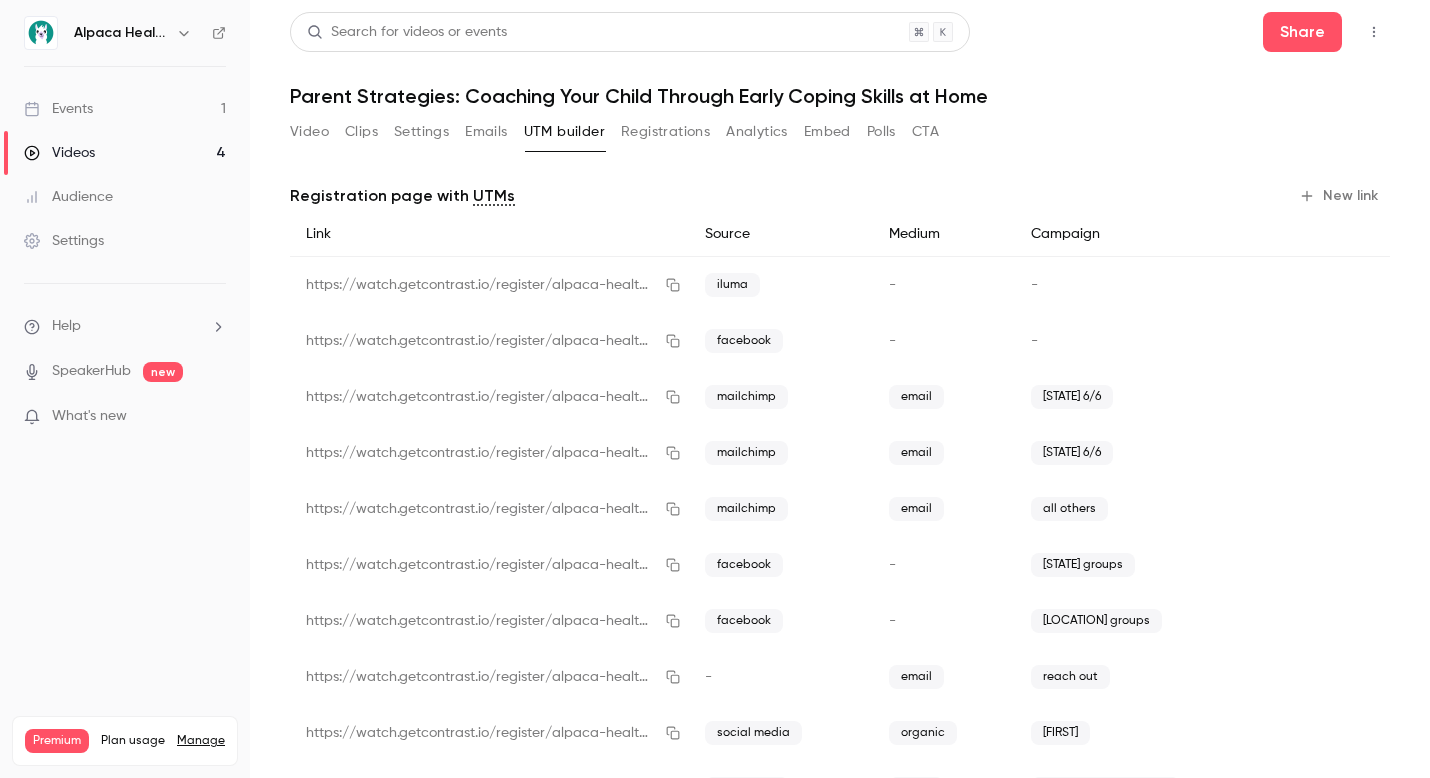 scroll, scrollTop: 631, scrollLeft: 0, axis: vertical 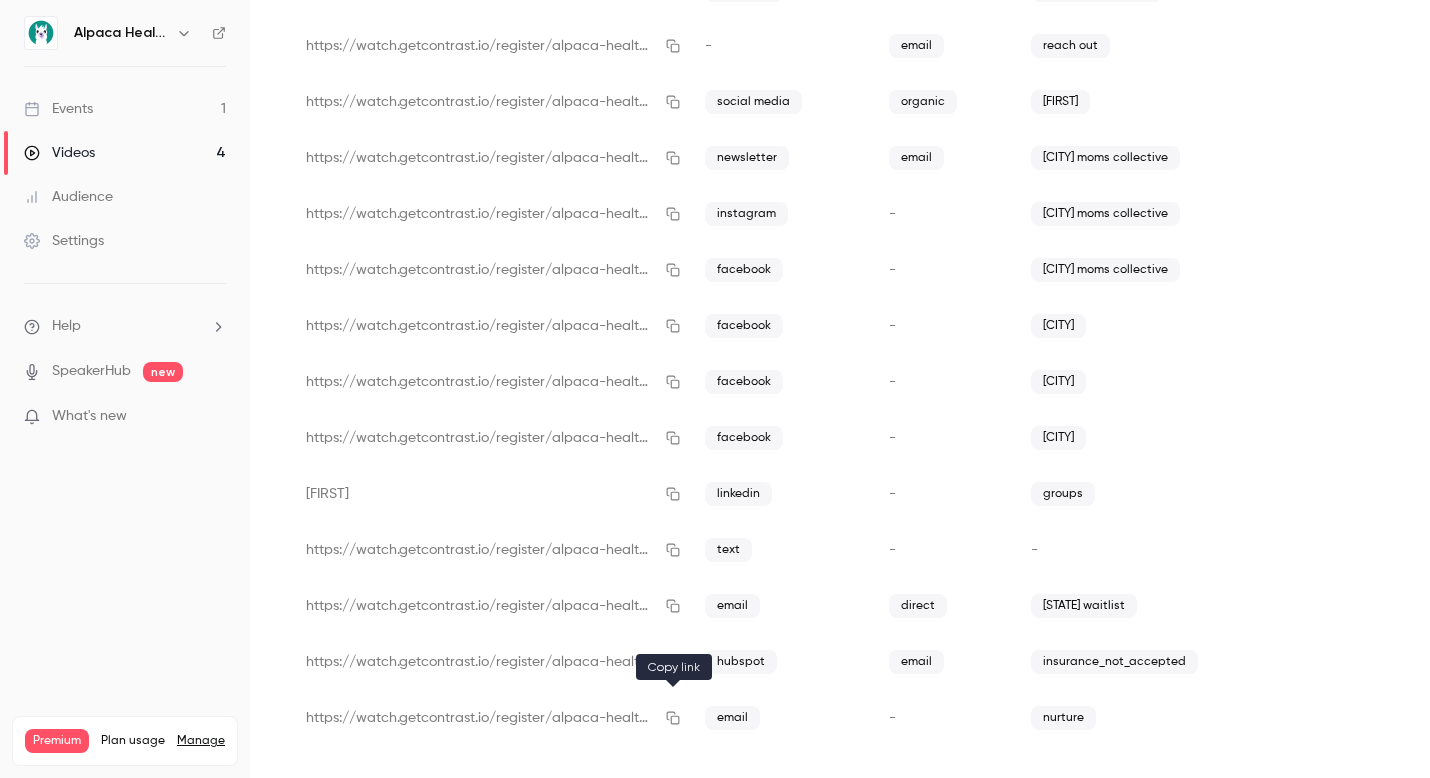 click 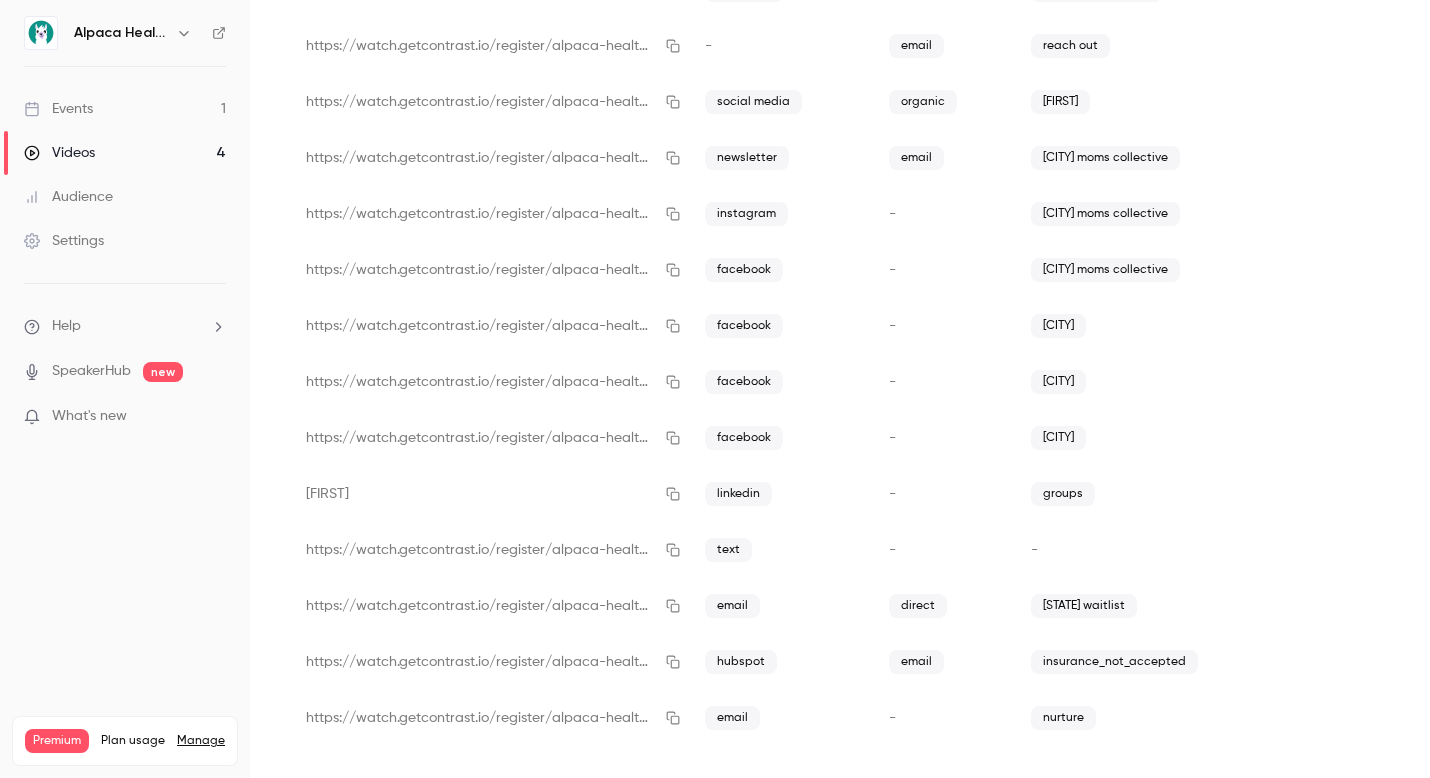 scroll, scrollTop: 0, scrollLeft: 0, axis: both 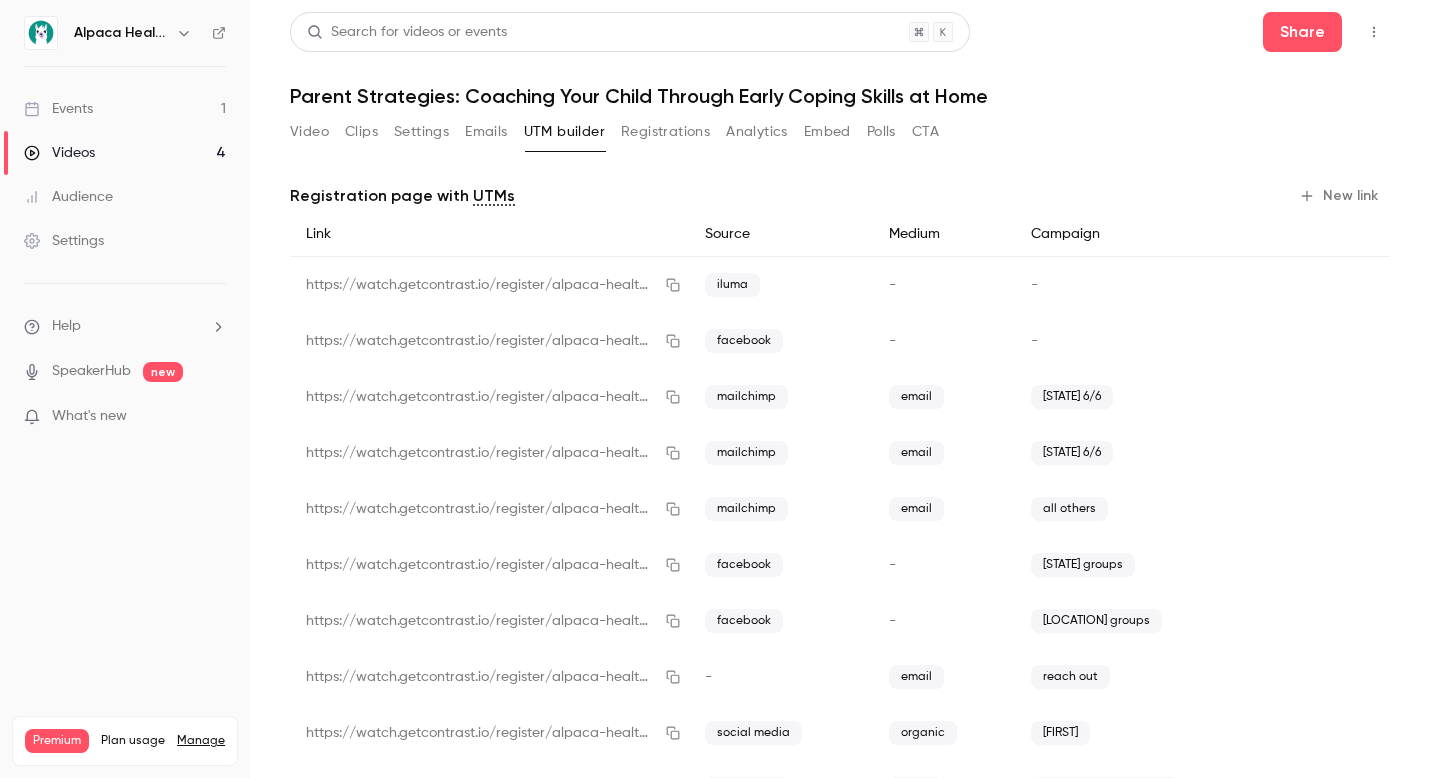 click on "Emails" at bounding box center [486, 132] 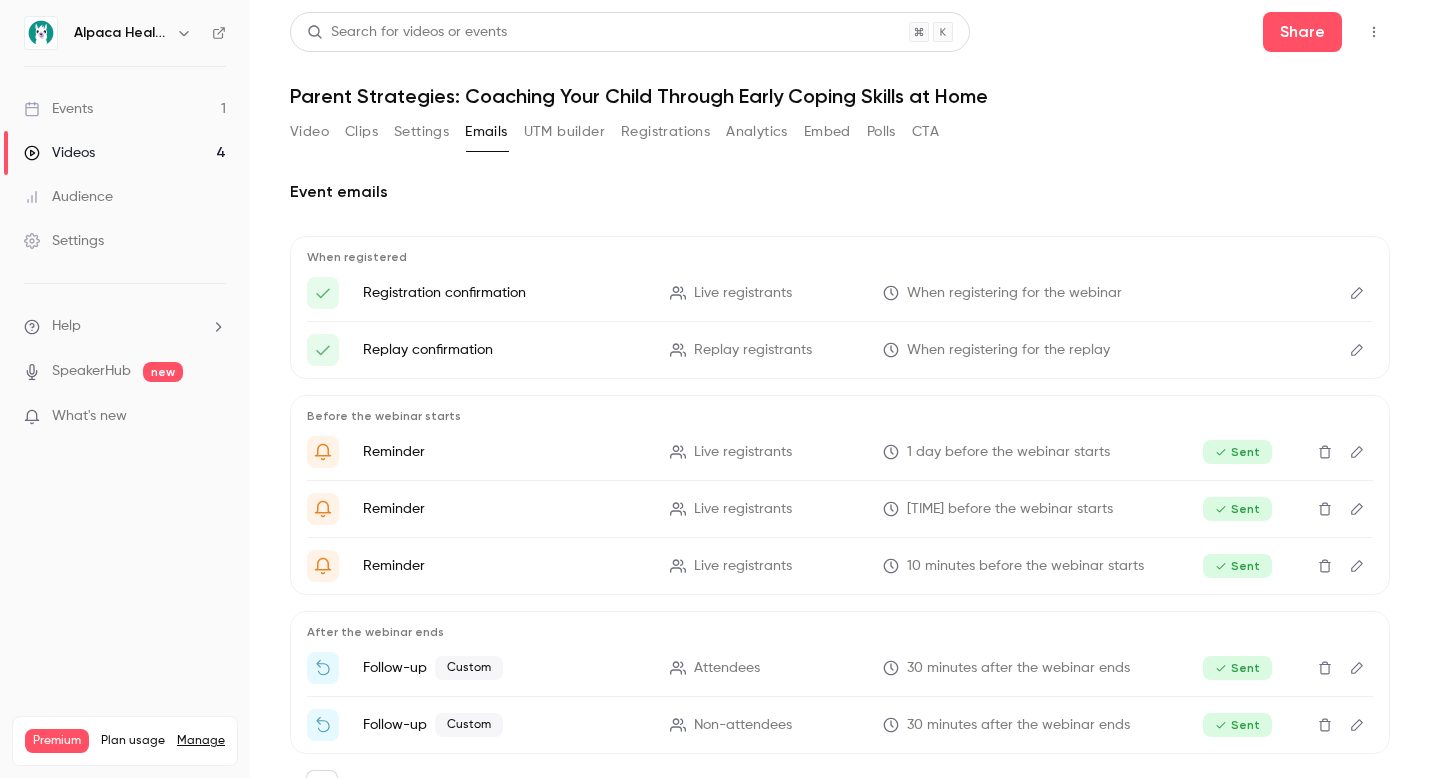 click on "Settings" at bounding box center [421, 132] 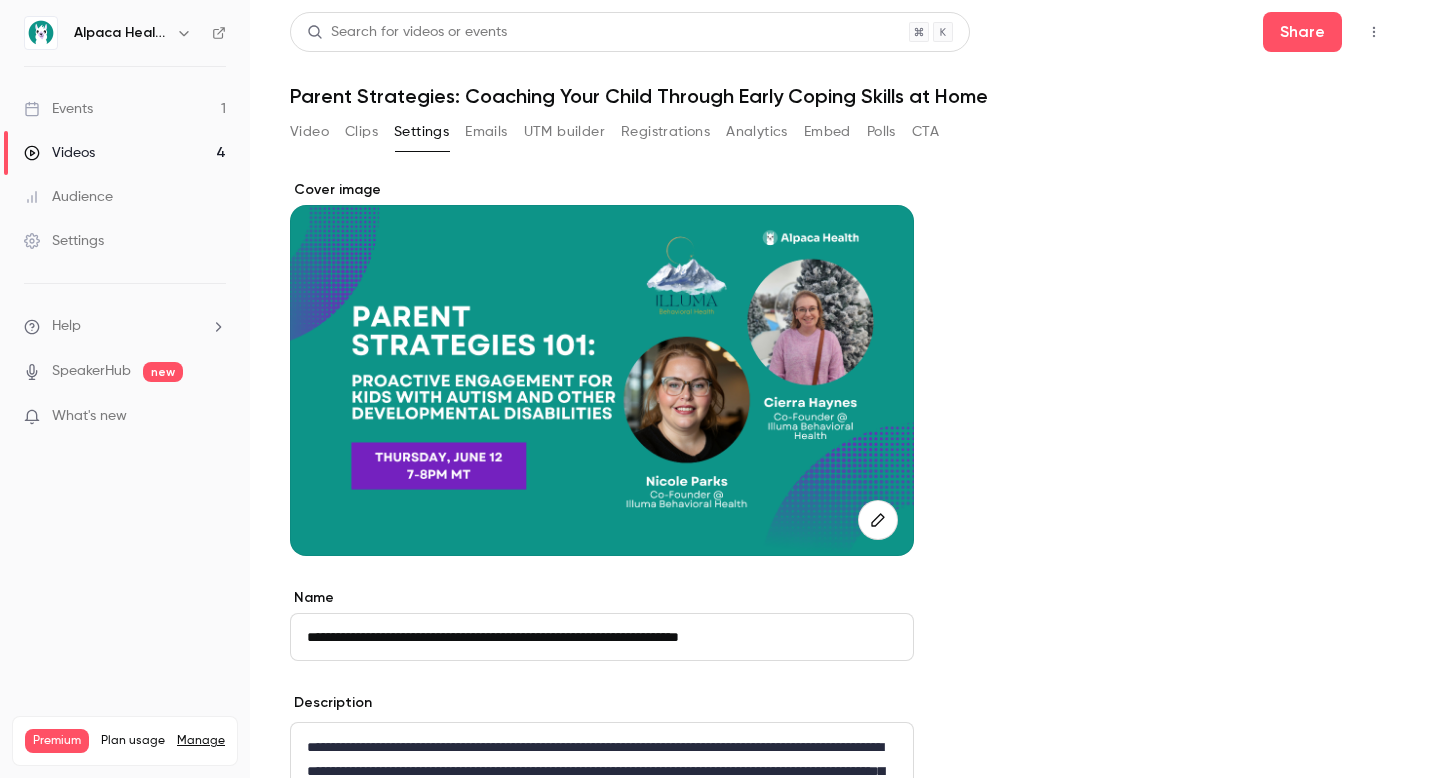 click on "Registrations" at bounding box center [665, 132] 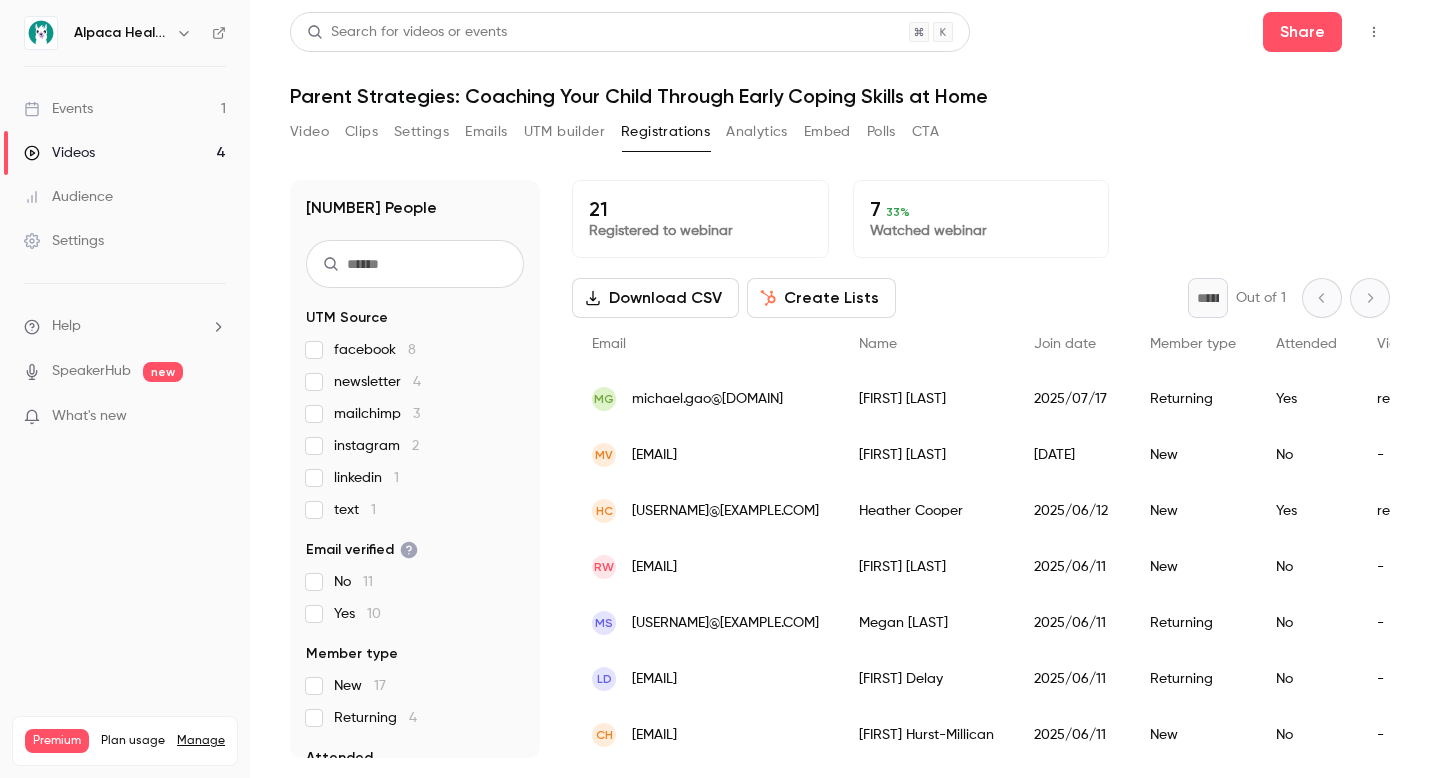 click on "Analytics" at bounding box center (757, 132) 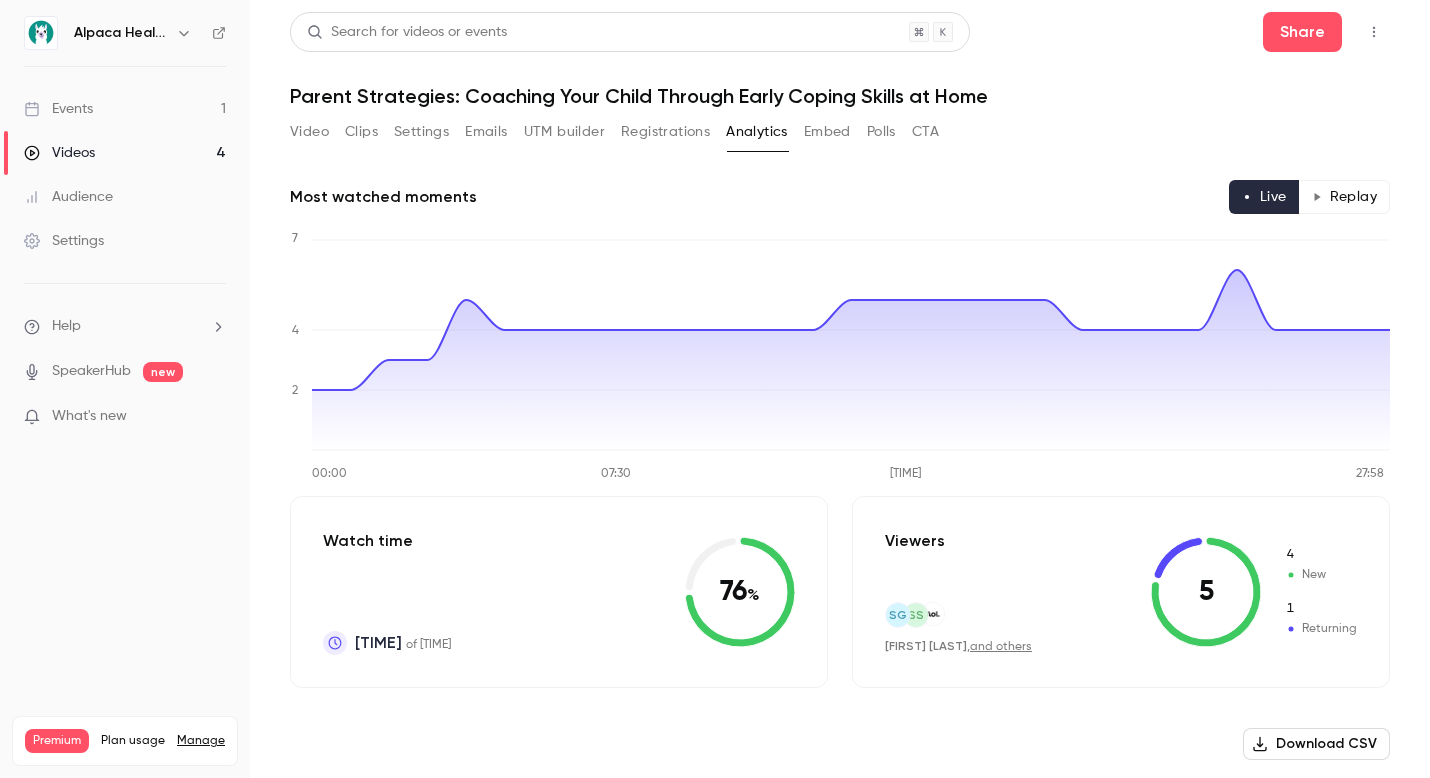 click on "Embed" at bounding box center [827, 132] 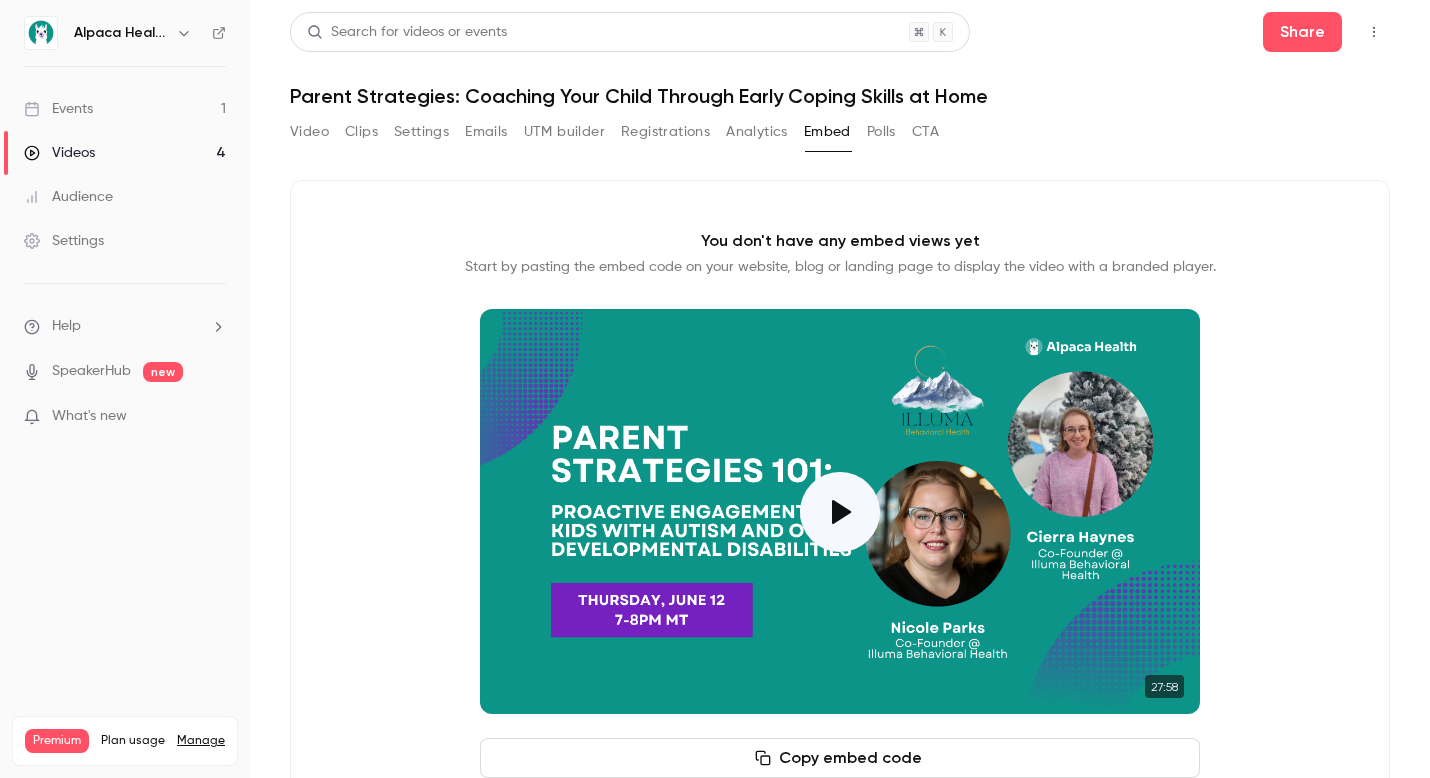 click on "Search for videos or events Share Parent Strategies: Coaching Your Child Through Early Coping Skills at Home Video Clips Settings Emails UTM builder Registrations Analytics Embed Polls CTA You don't have any embed views yet Start by pasting the embed code on your website, blog or landing page to display the video with a branded player. 27:58 Copy embed code" at bounding box center (840, 389) 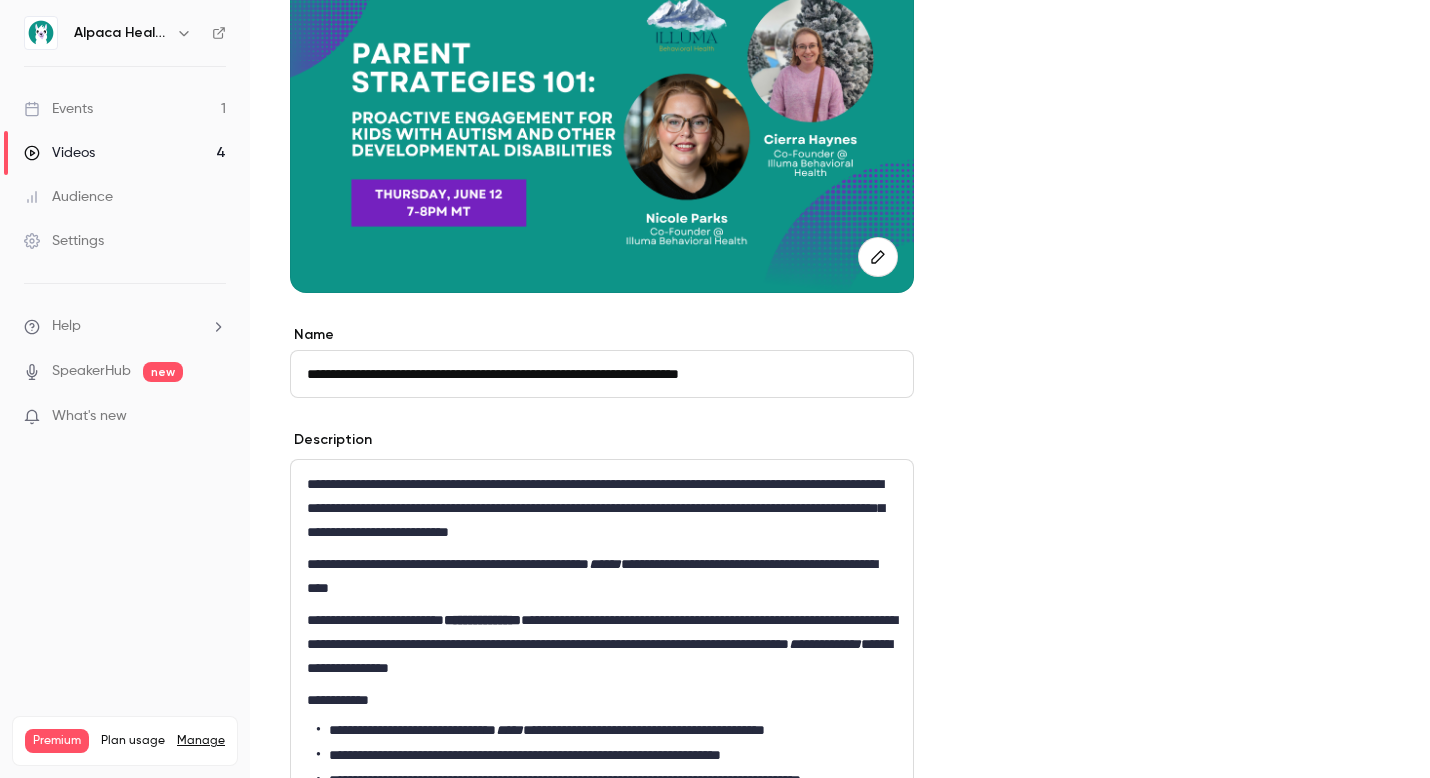 scroll, scrollTop: 389, scrollLeft: 0, axis: vertical 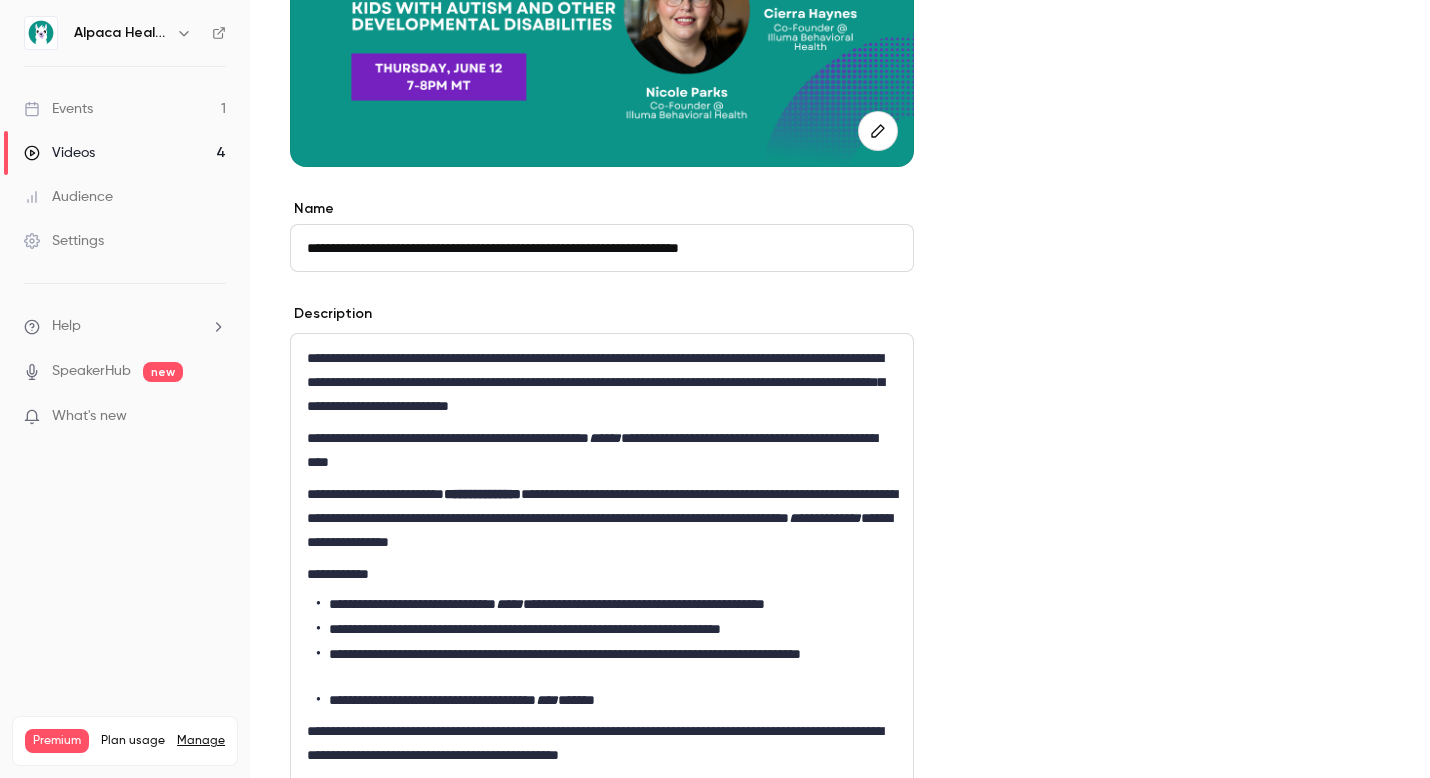 click on "**********" at bounding box center (602, 518) 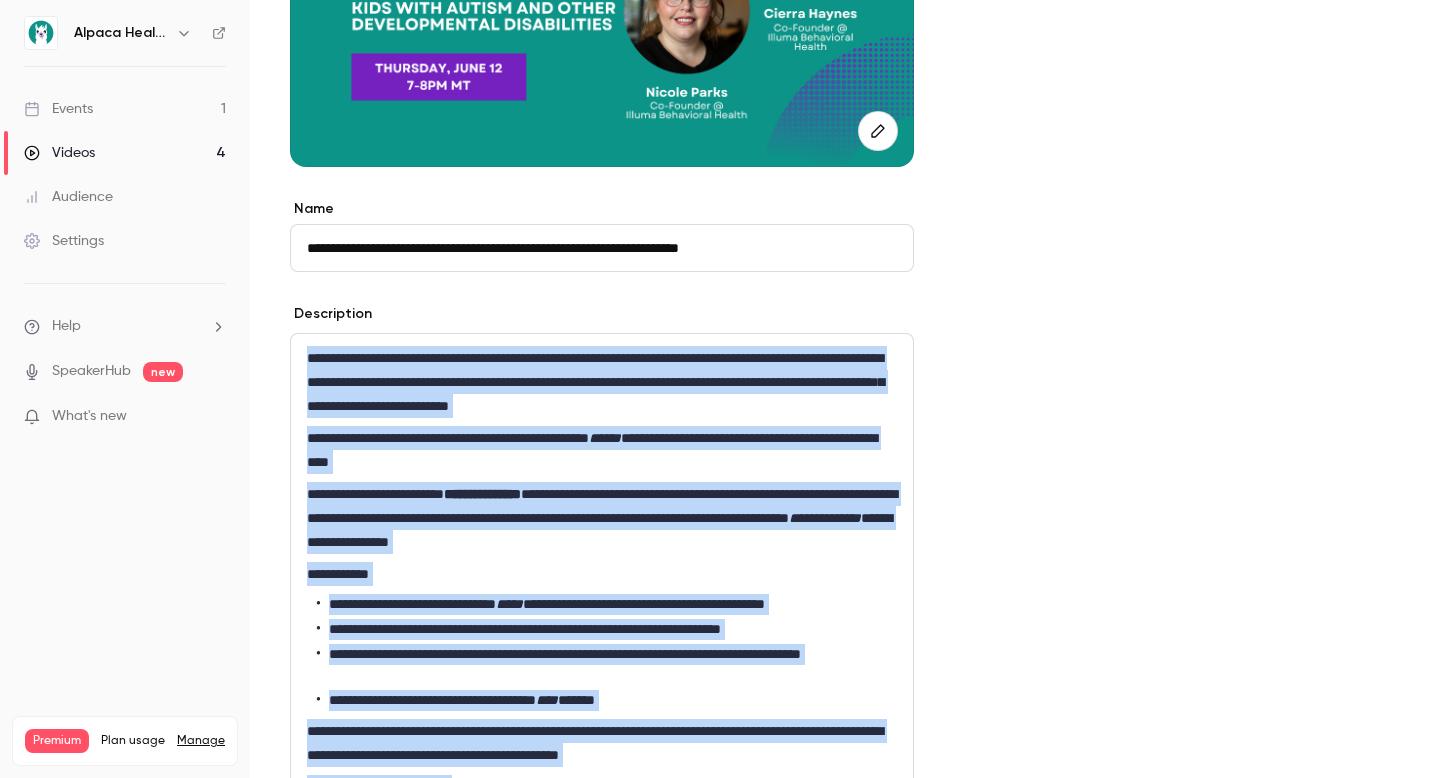 copy on "**********" 